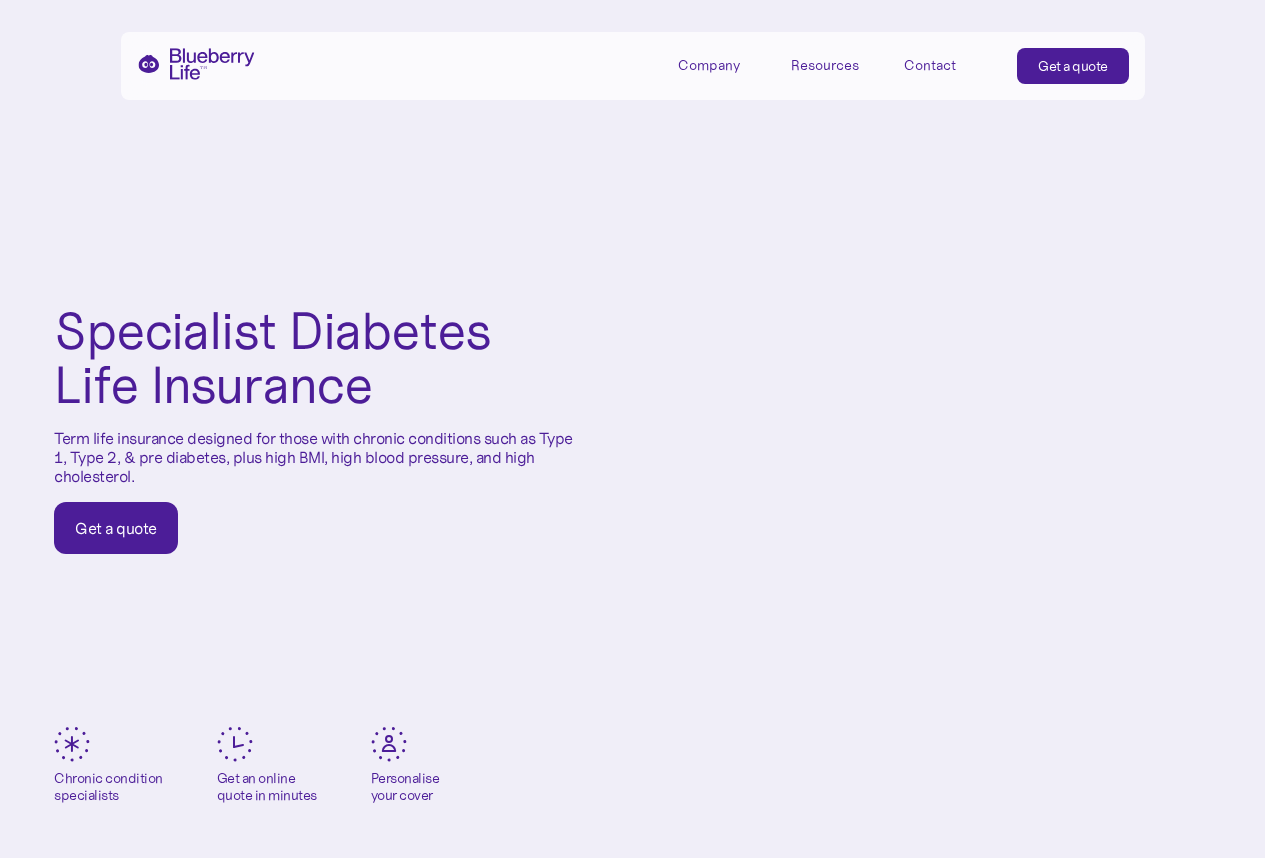 scroll, scrollTop: 0, scrollLeft: 0, axis: both 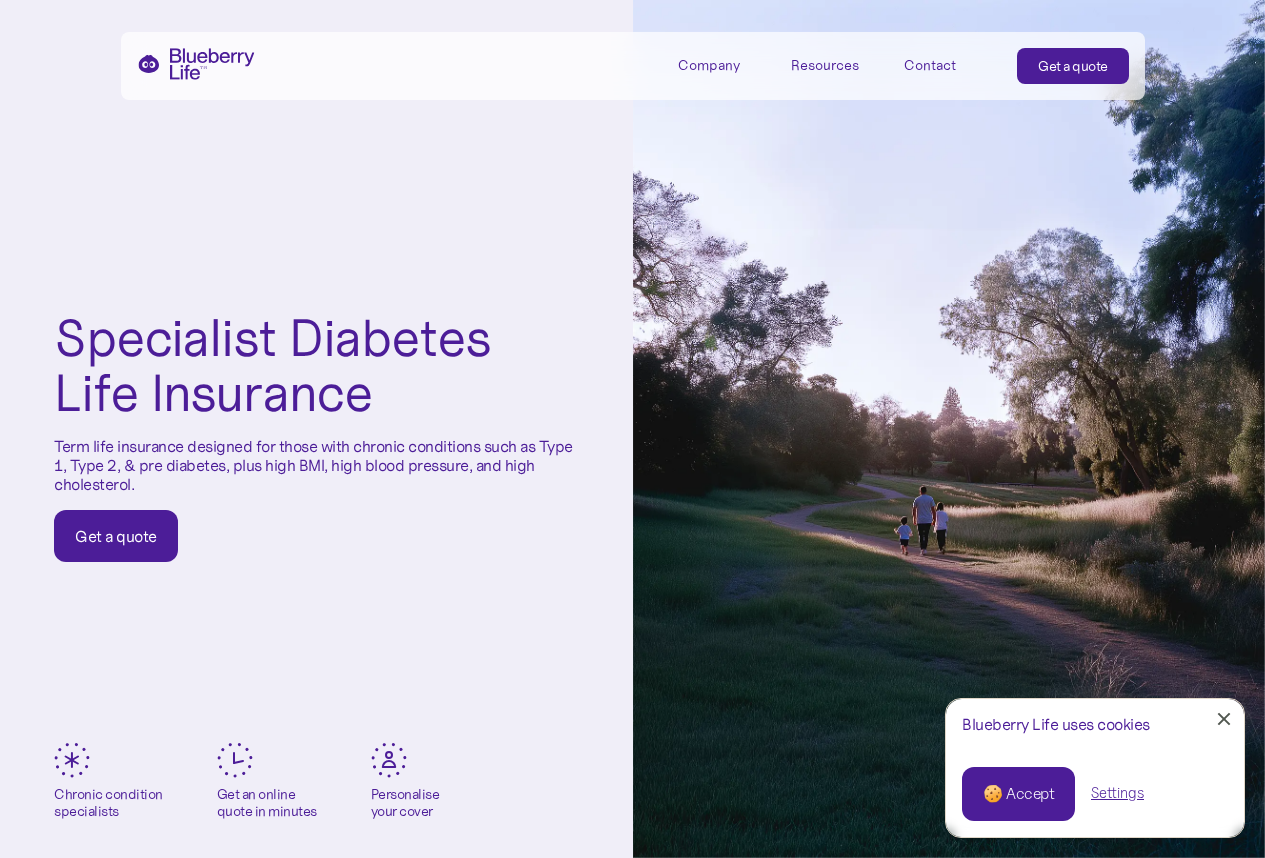 click on "🍪 Accept" at bounding box center [1018, 794] 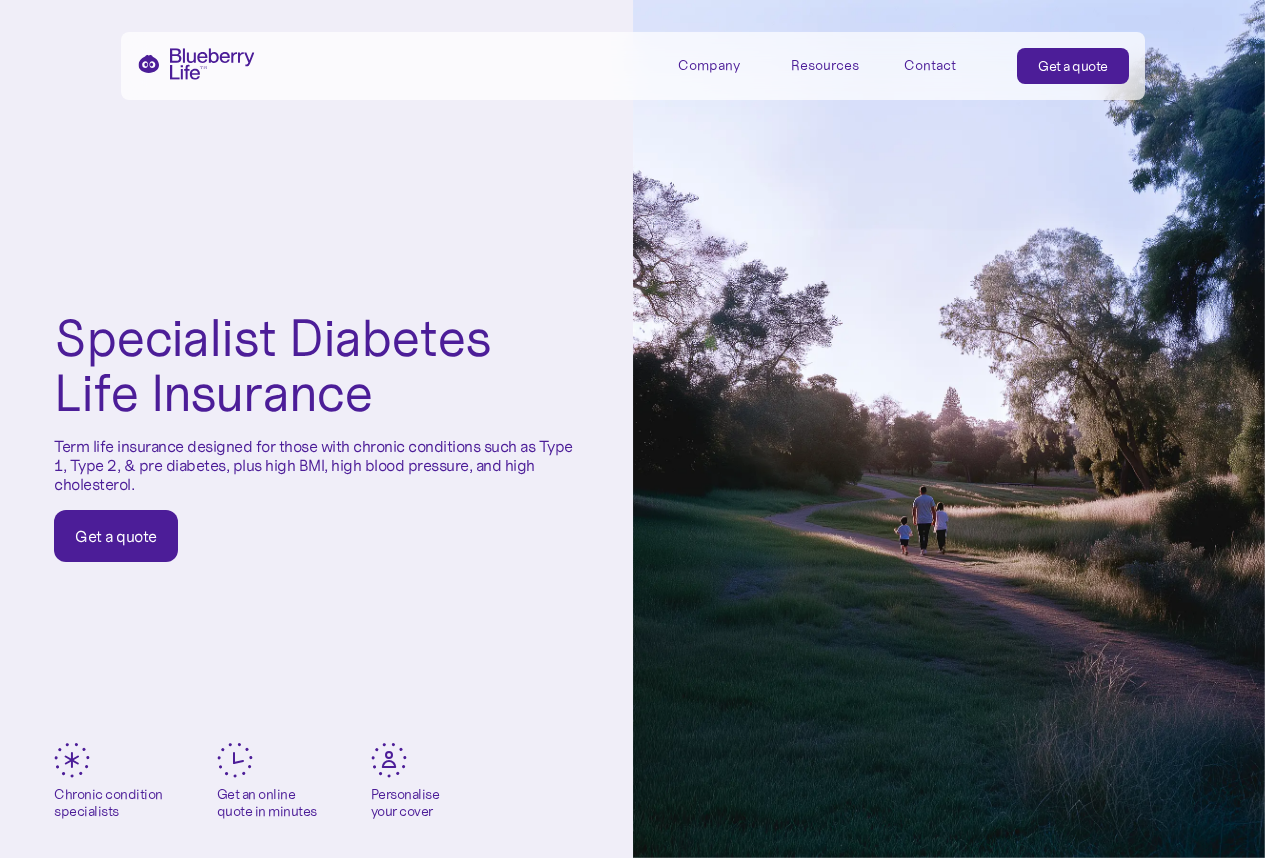 click on "Get a quote" at bounding box center (1073, 66) 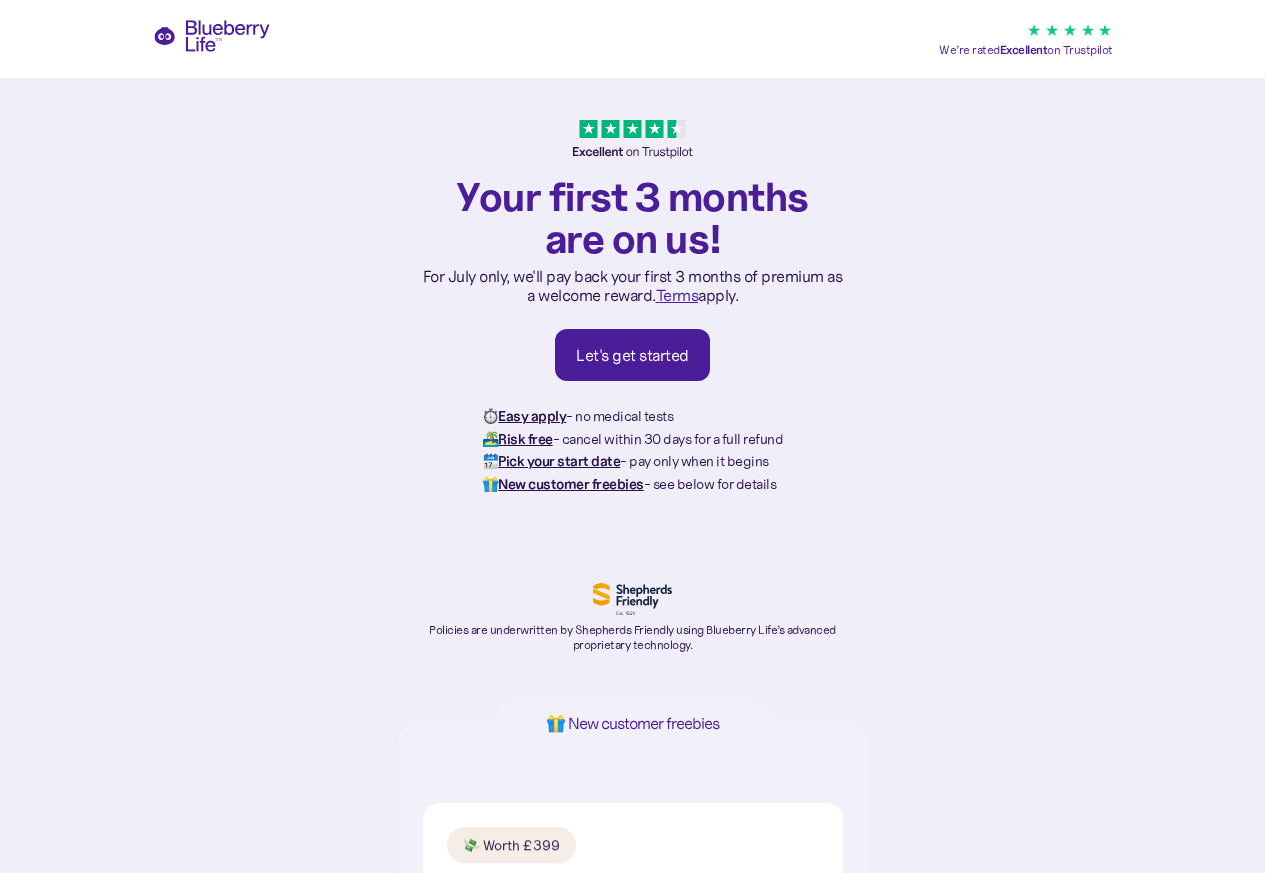 scroll, scrollTop: 0, scrollLeft: 0, axis: both 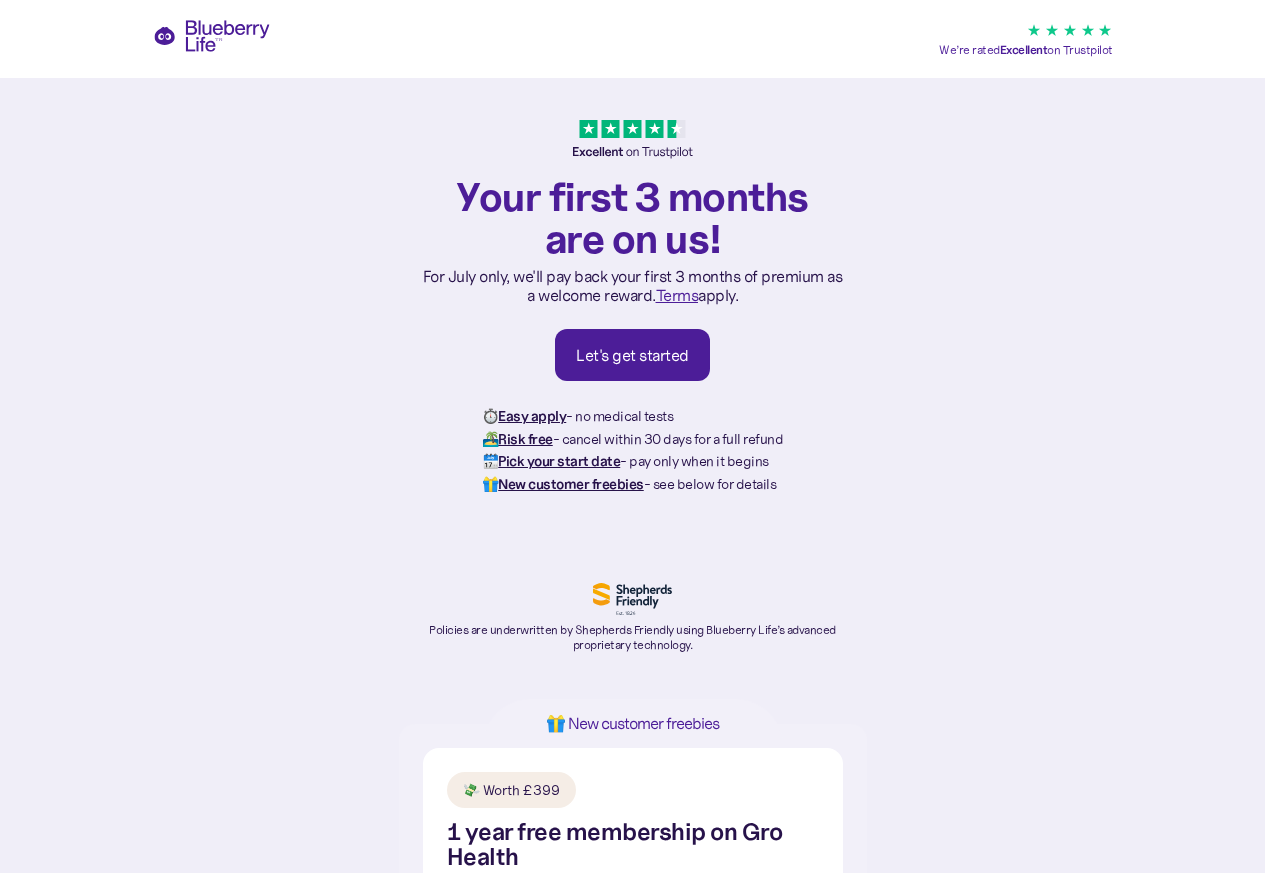 click on "Let's get started" at bounding box center (632, 355) 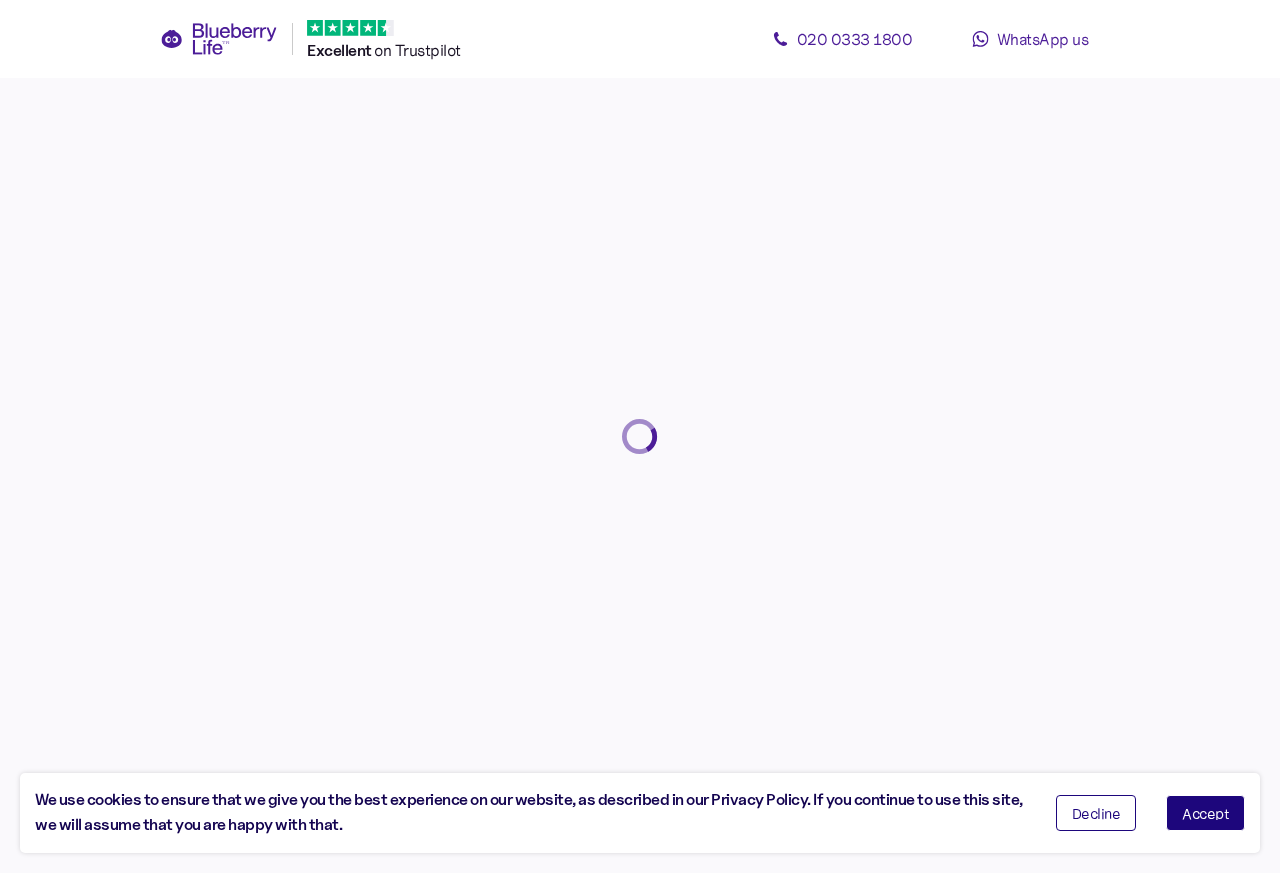 scroll, scrollTop: 0, scrollLeft: 0, axis: both 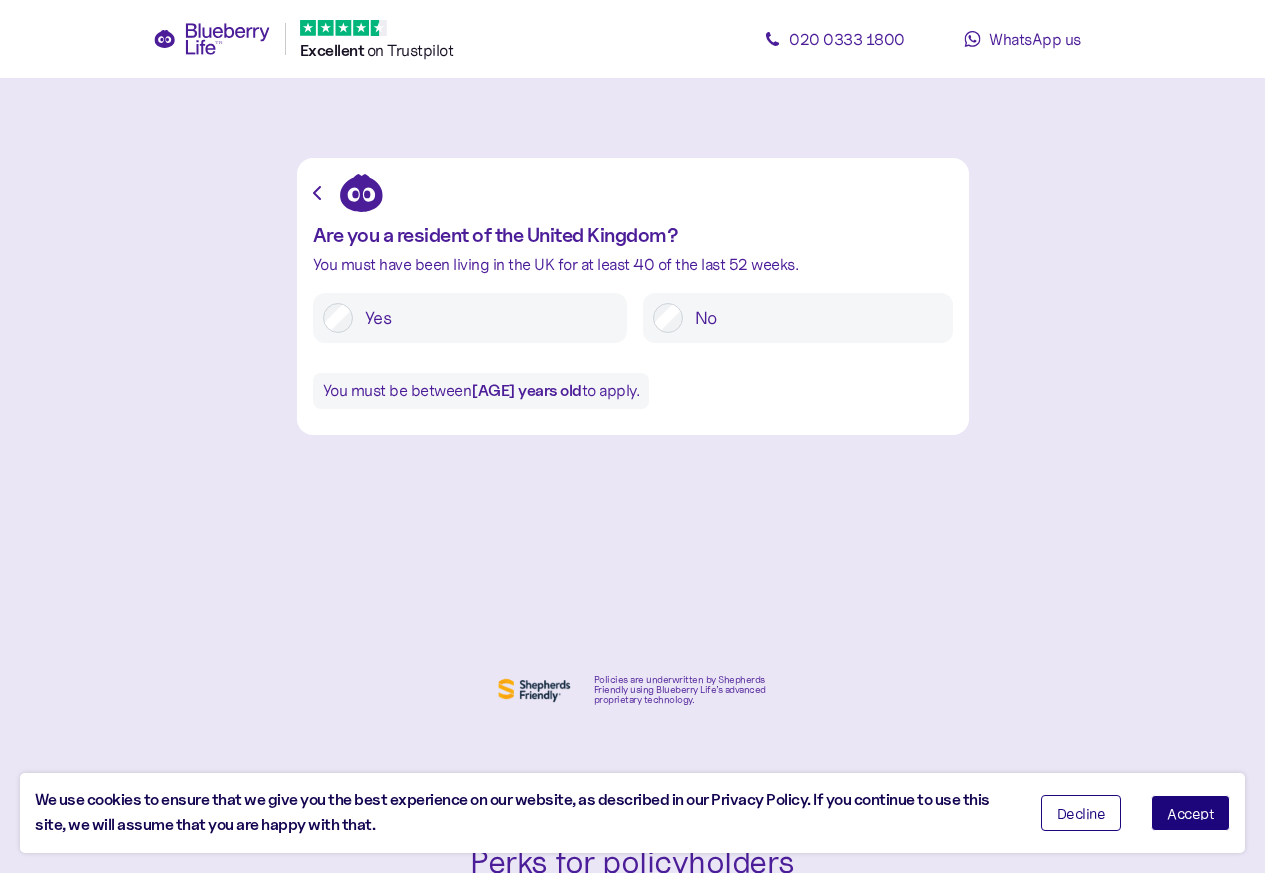 click on "Accept" at bounding box center (1190, 813) 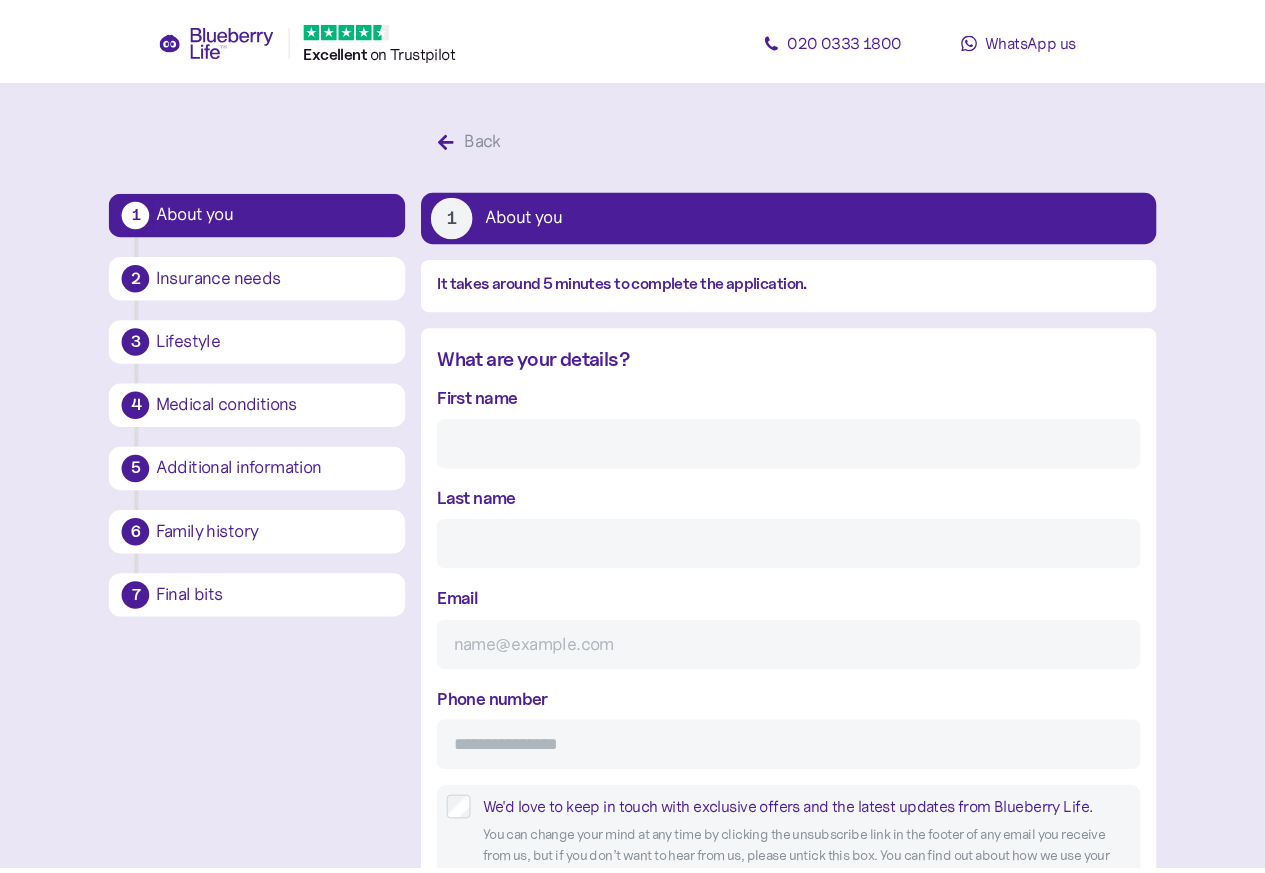 scroll, scrollTop: 37, scrollLeft: 0, axis: vertical 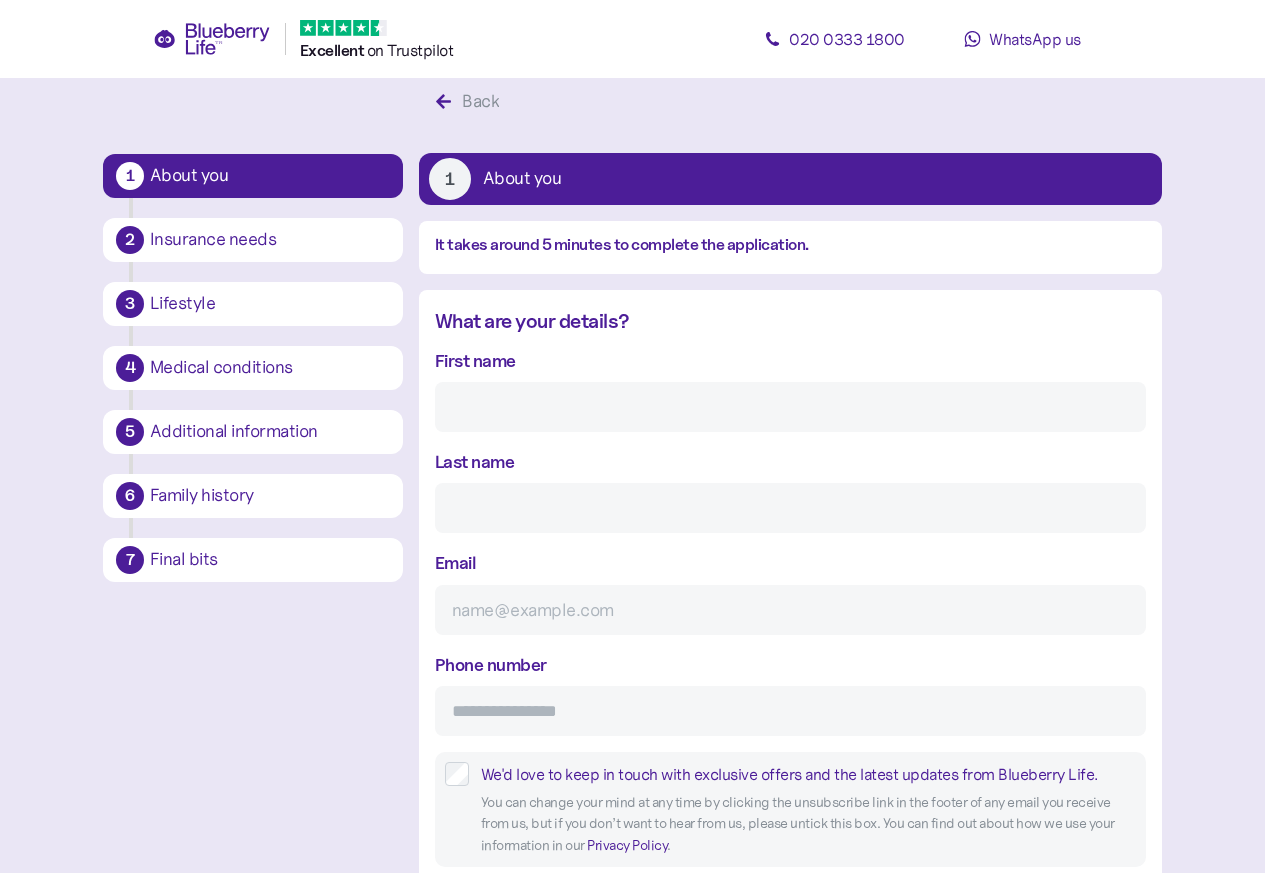 click on "First name" at bounding box center (790, 407) 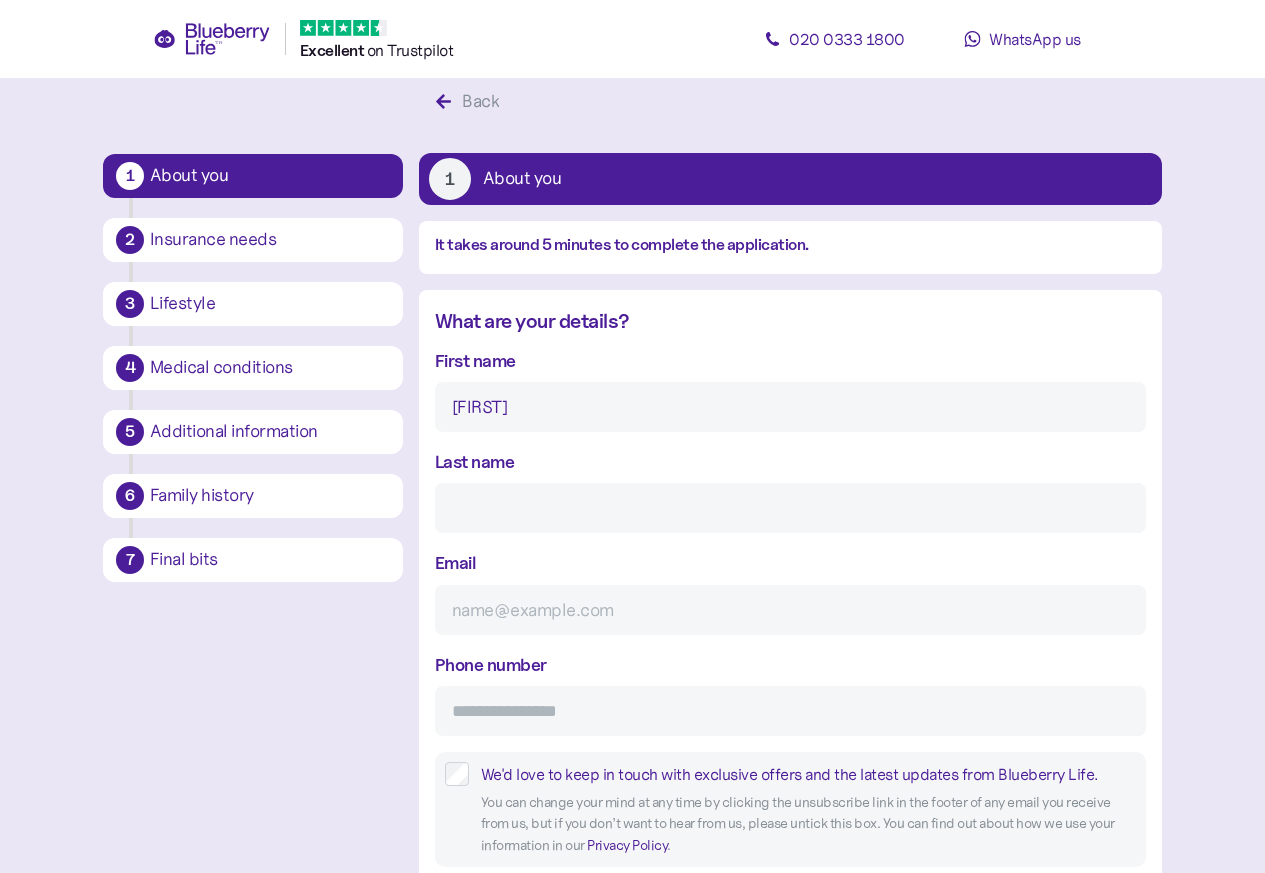 type on "[FIRST]" 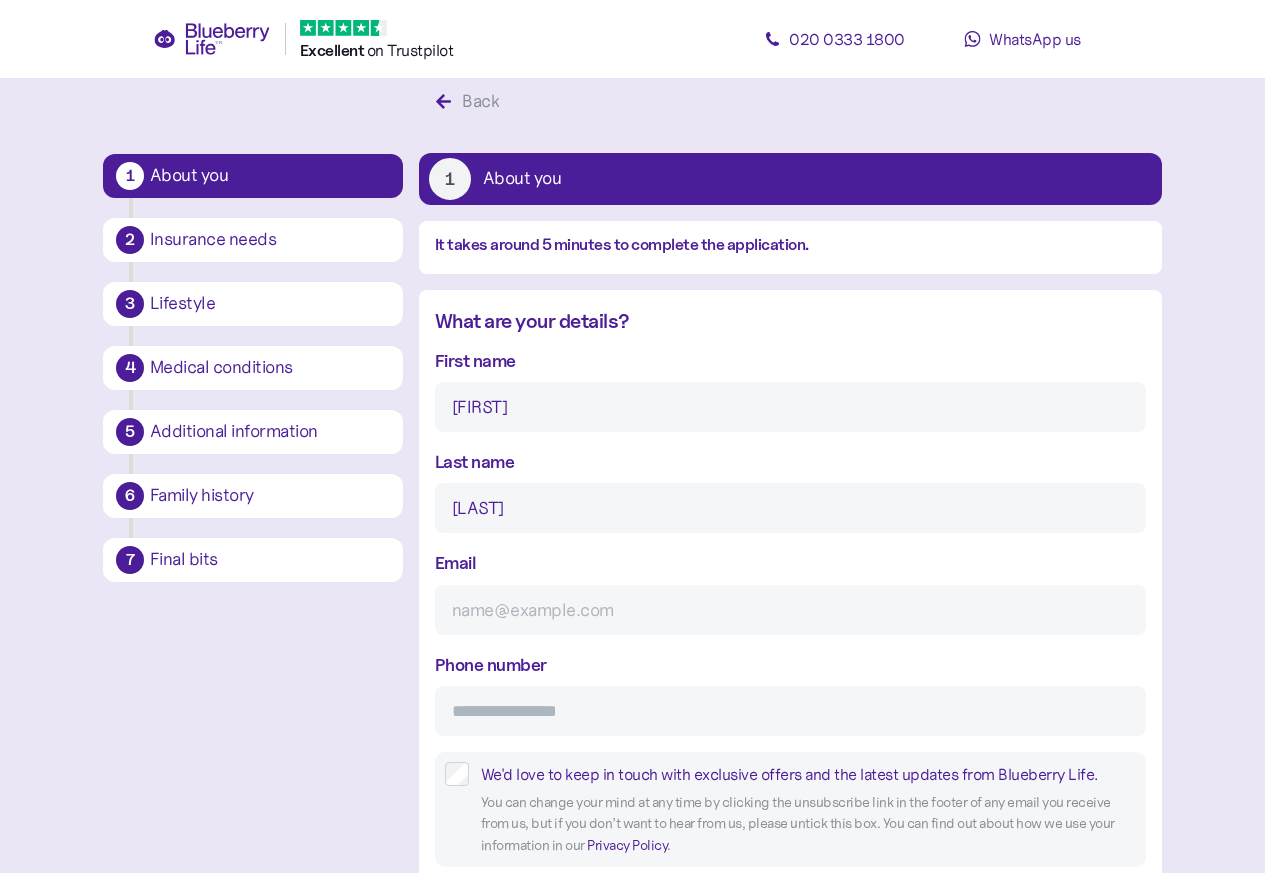 type on "[LAST]" 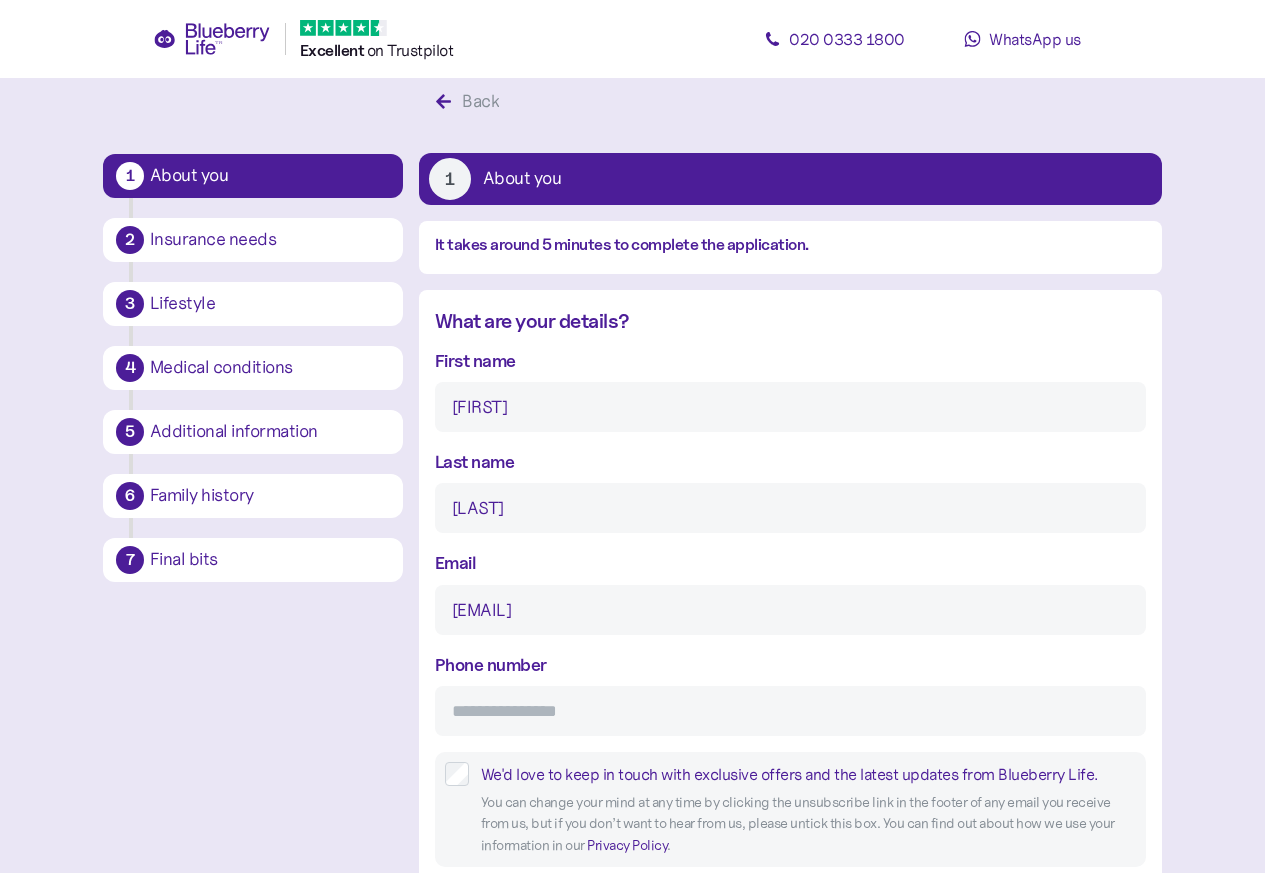 type on "[EMAIL]" 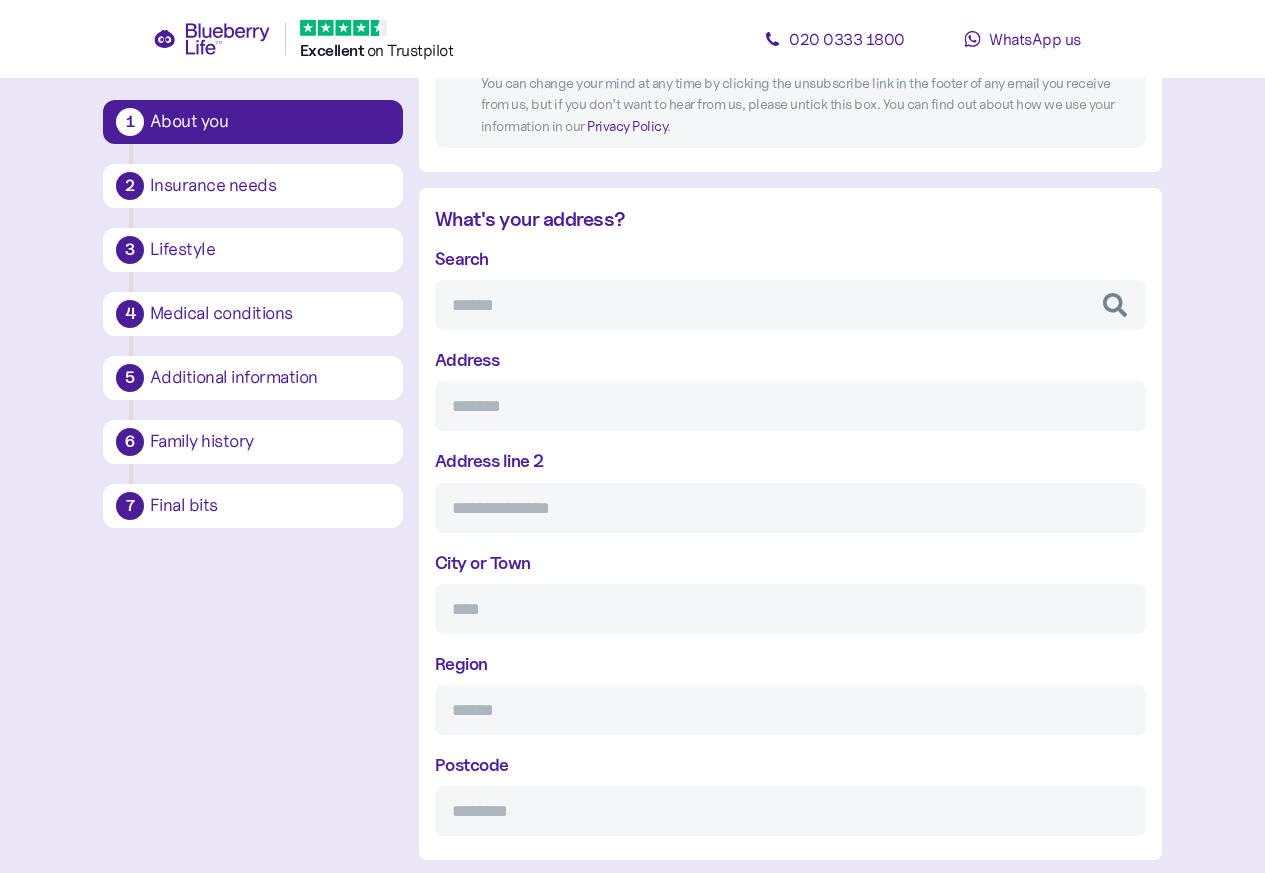 scroll, scrollTop: 757, scrollLeft: 0, axis: vertical 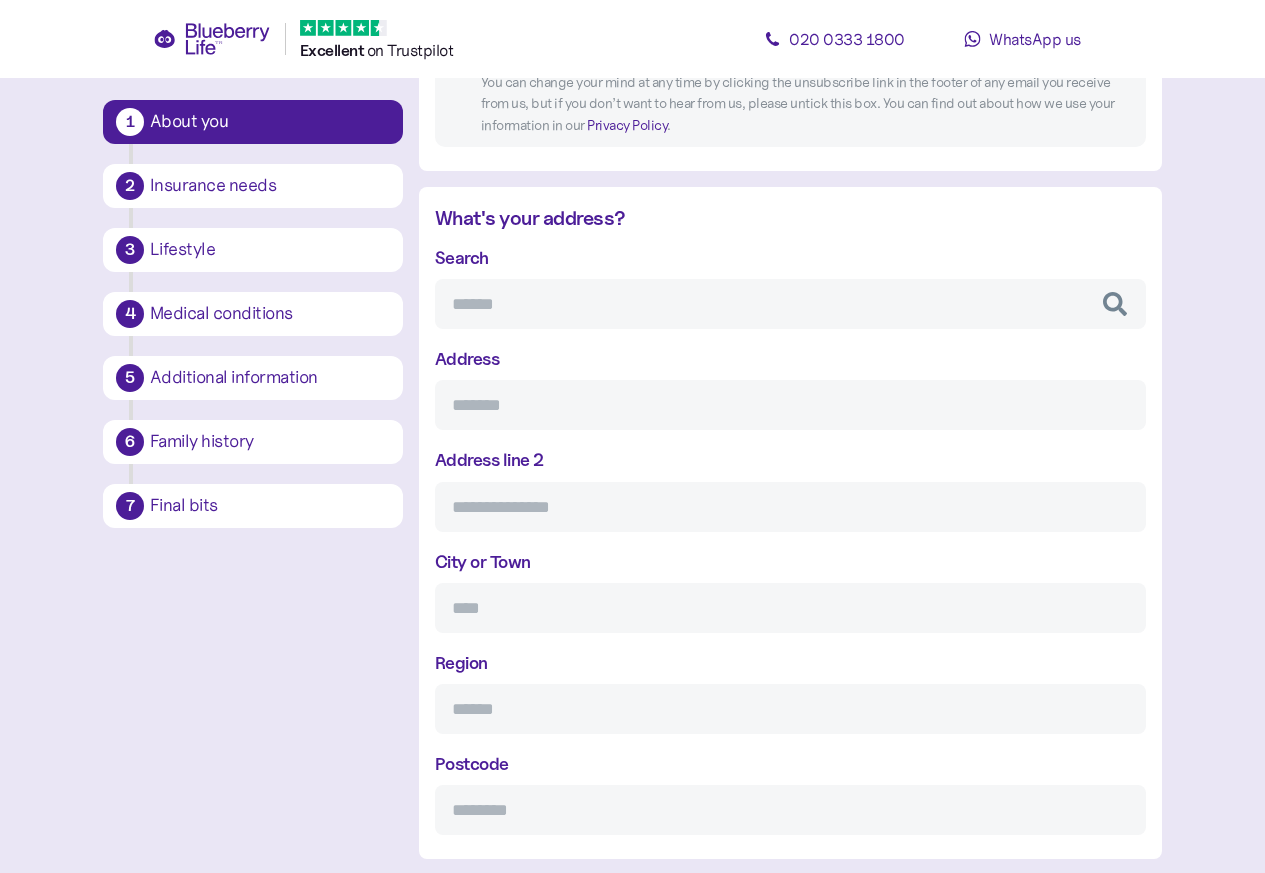 type on "**********" 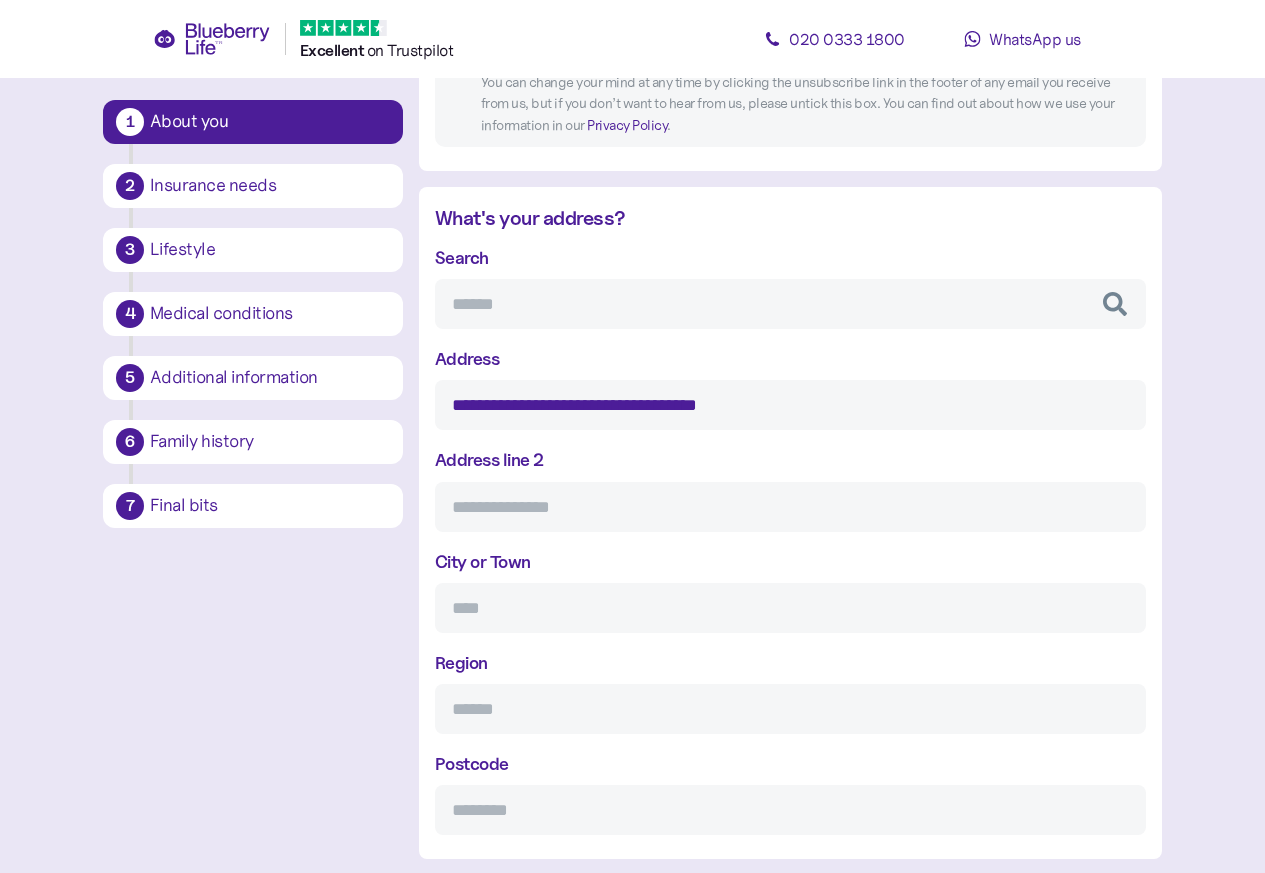 type on "**********" 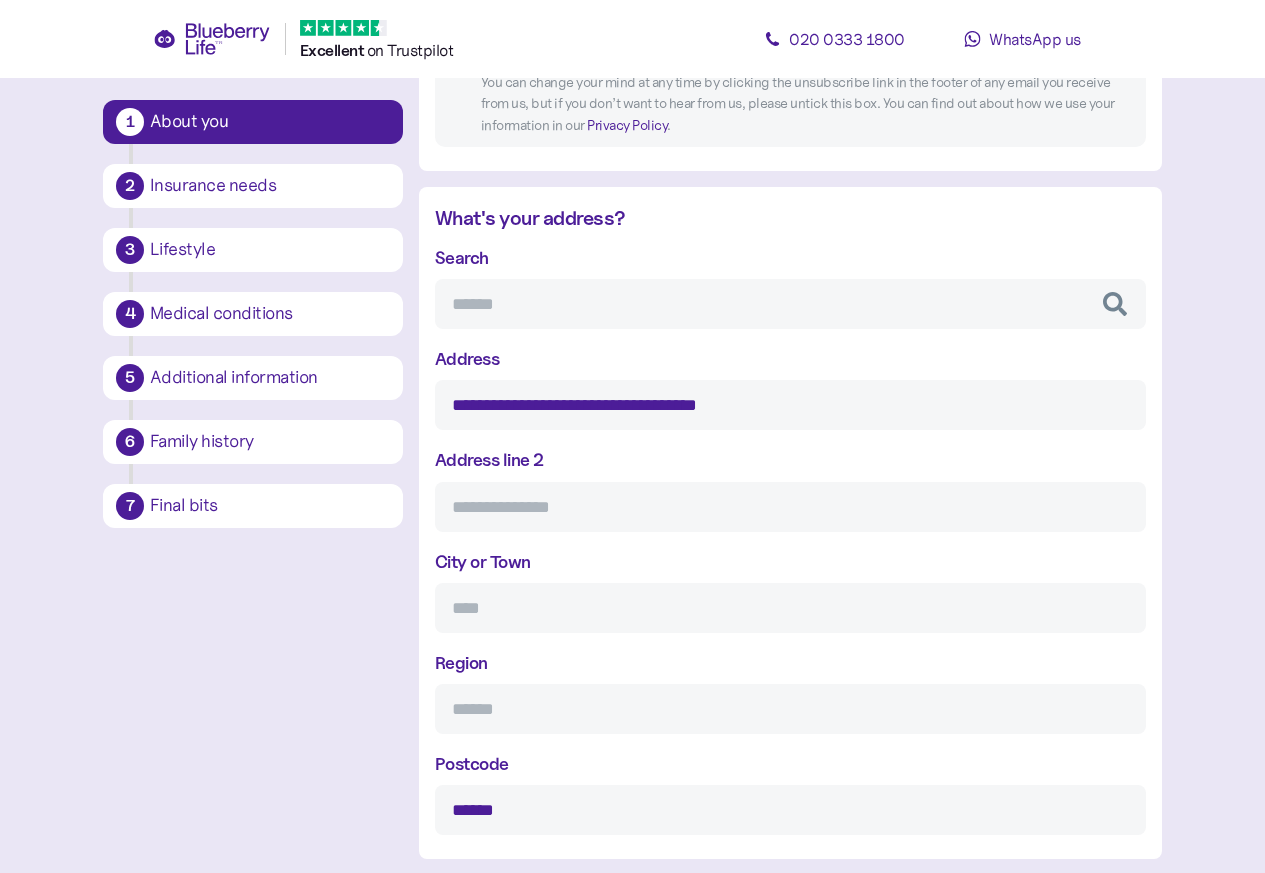 type on "******" 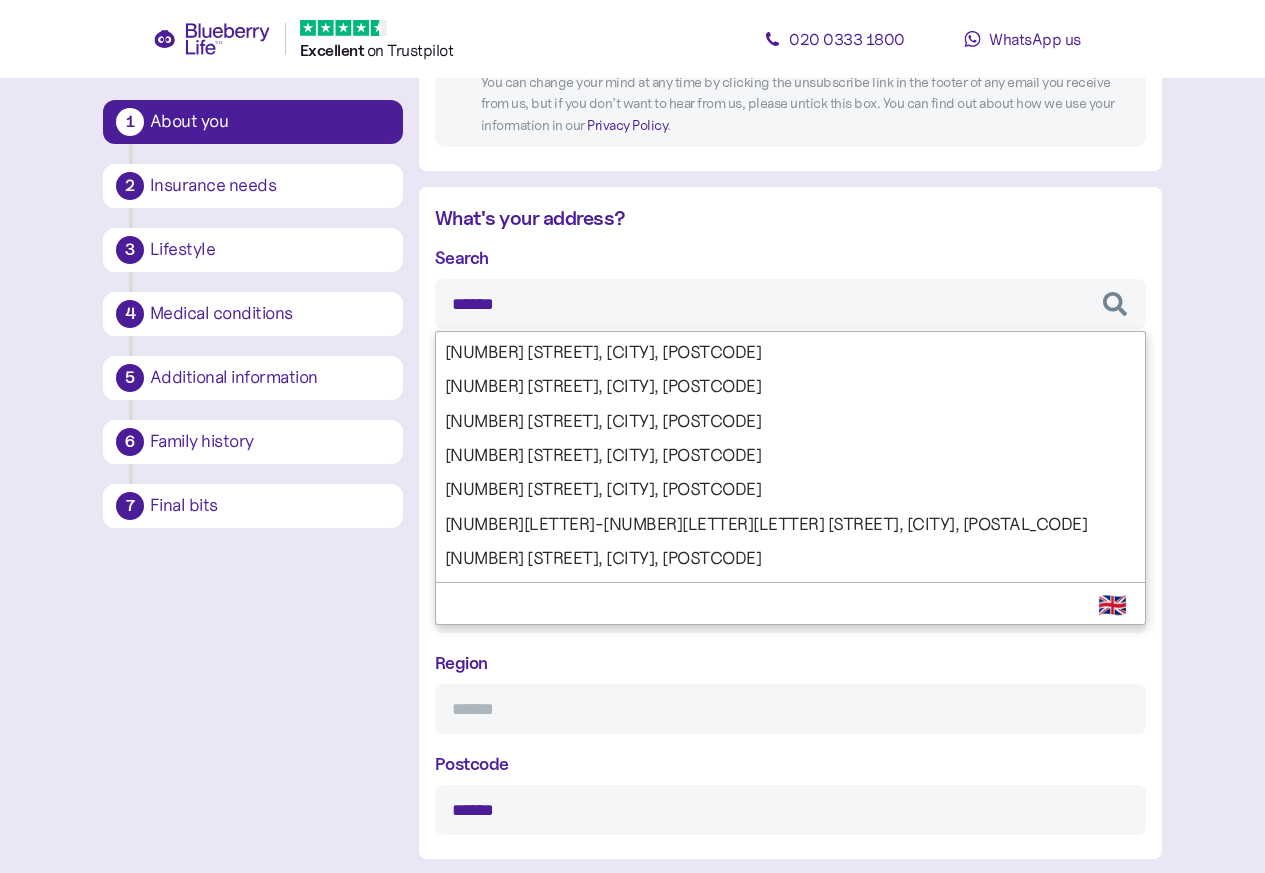 scroll, scrollTop: 120, scrollLeft: 0, axis: vertical 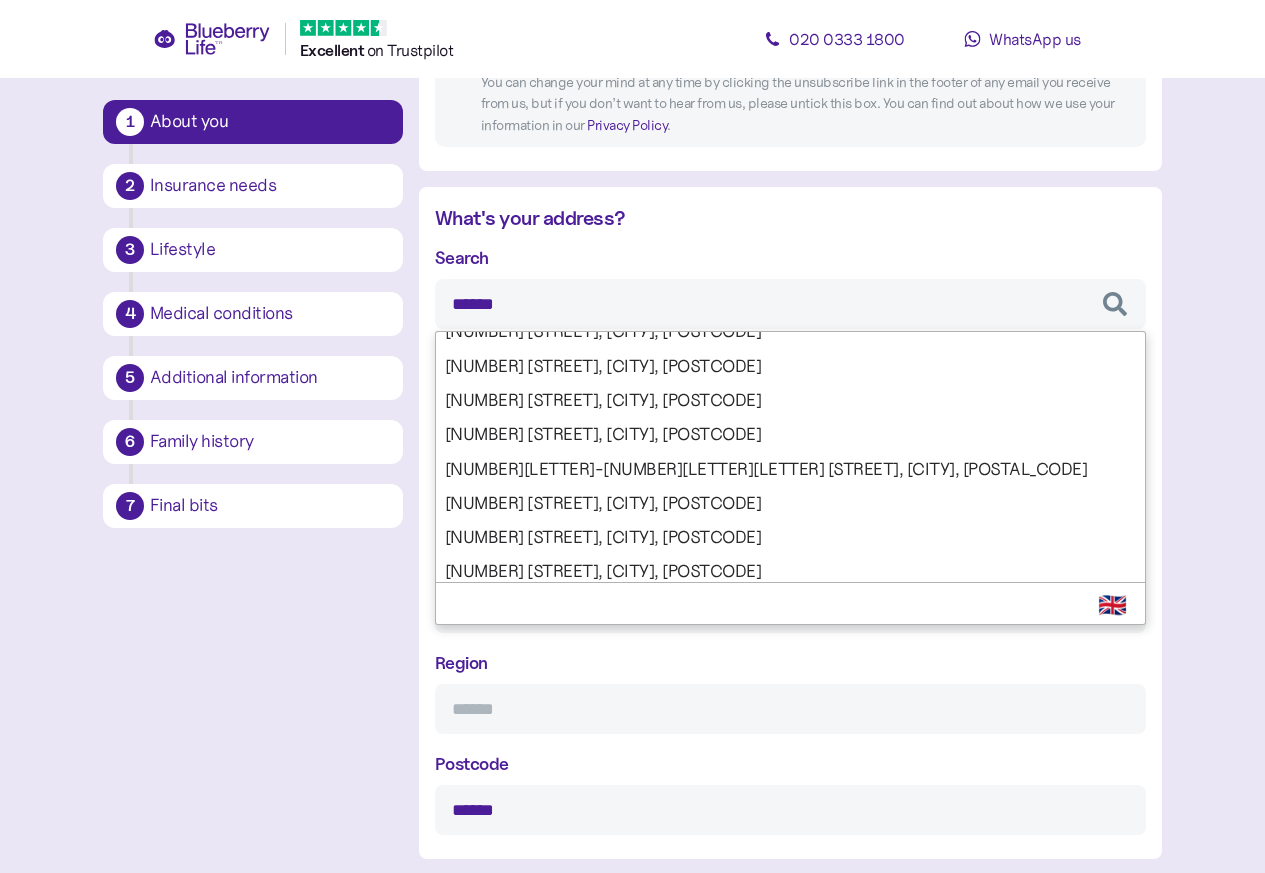 click on "******" at bounding box center [790, 304] 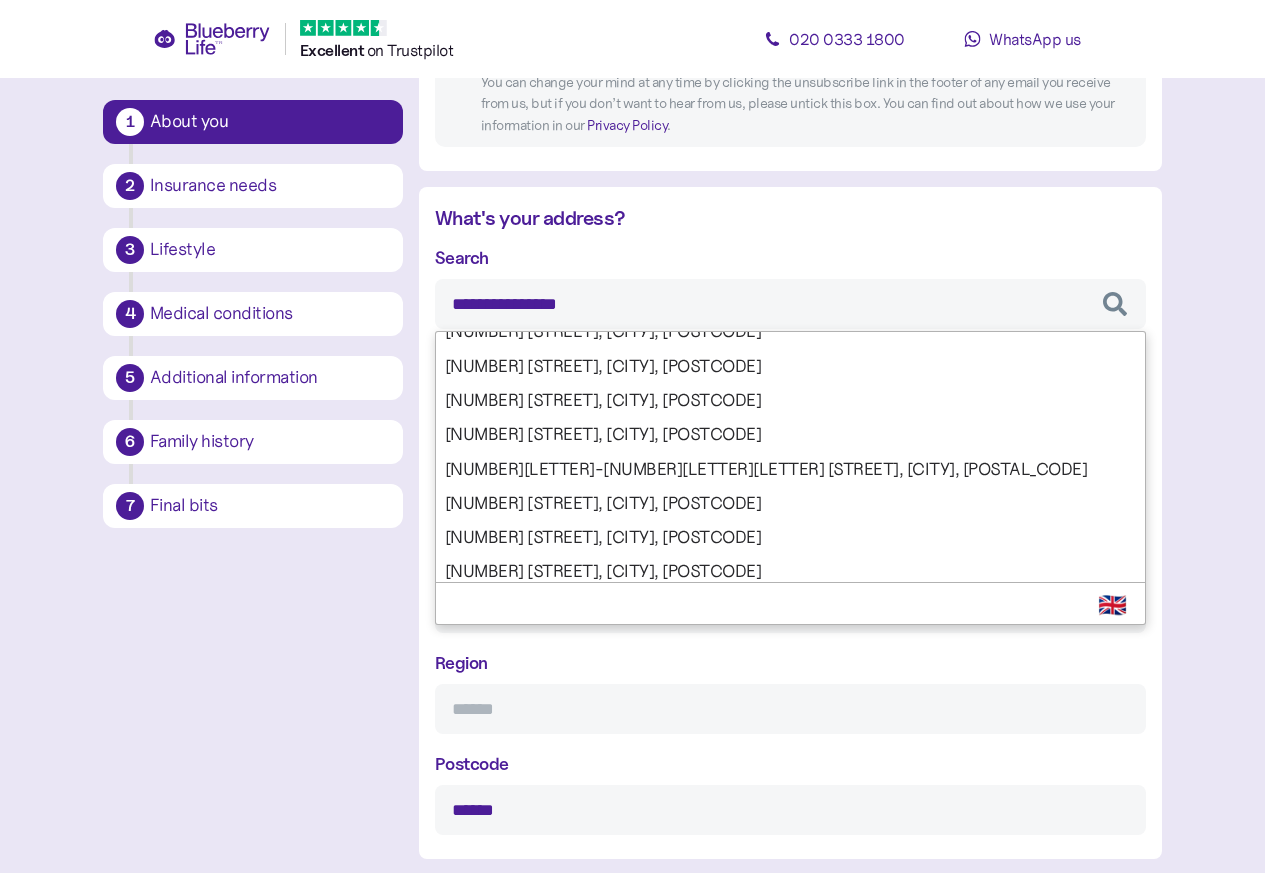 scroll, scrollTop: 0, scrollLeft: 0, axis: both 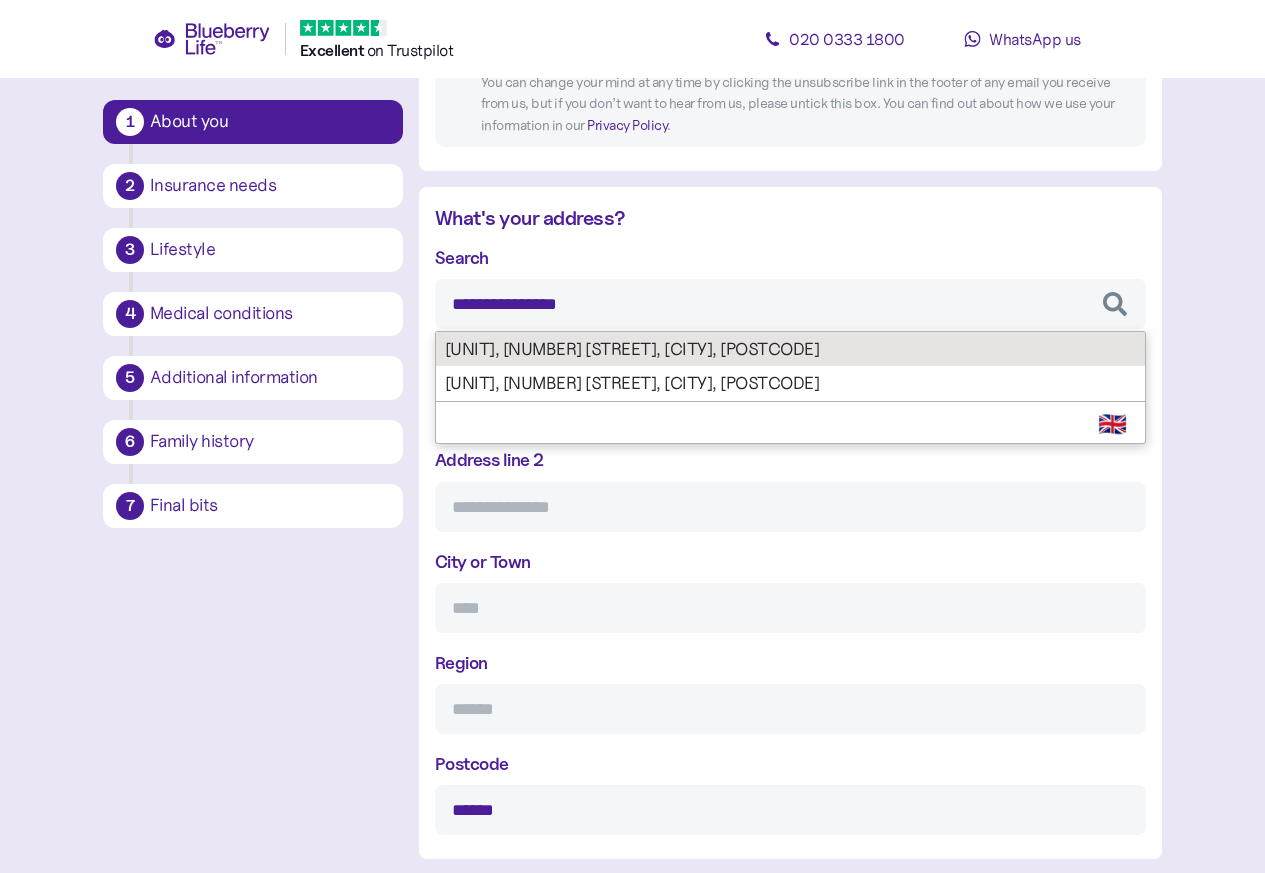 click on "**********" at bounding box center [790, 540] 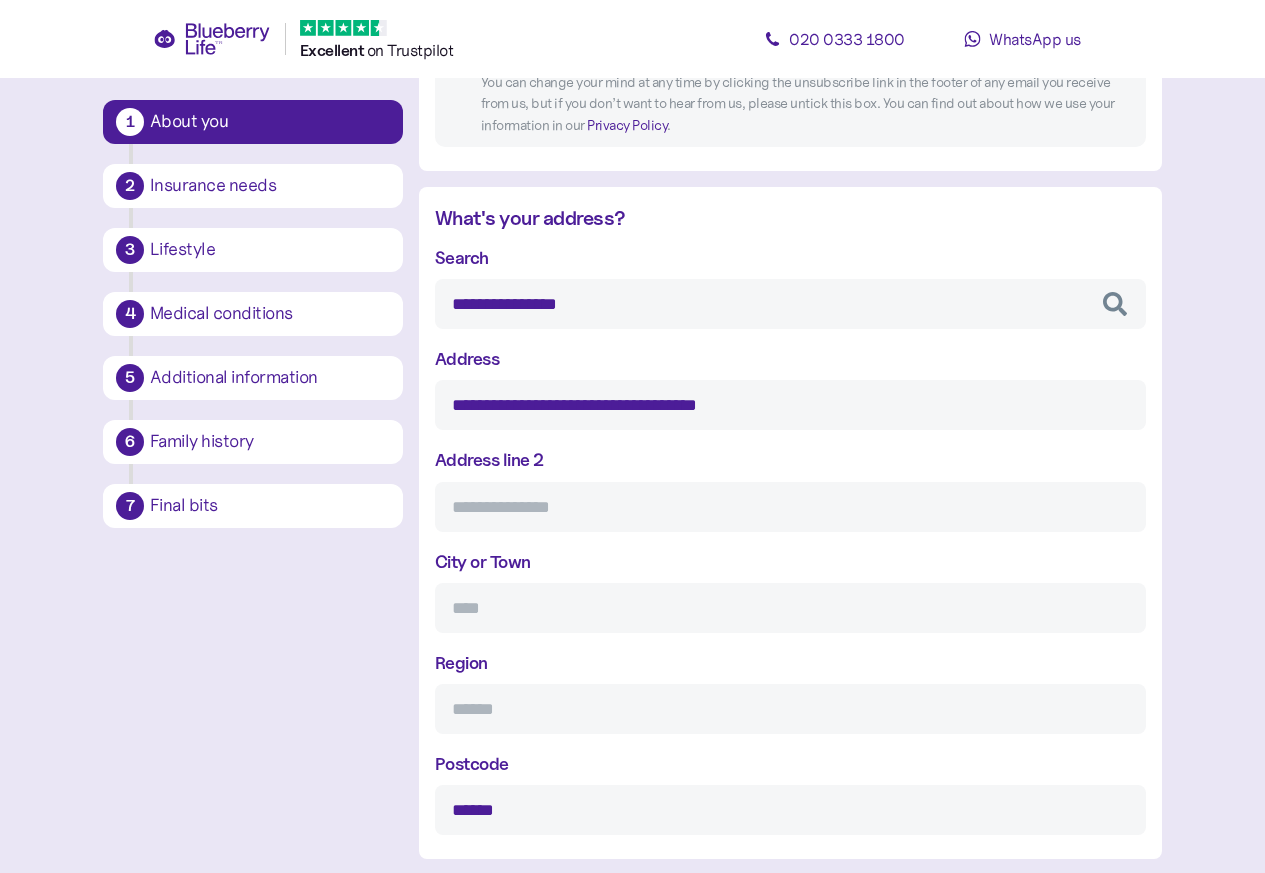 type on "******" 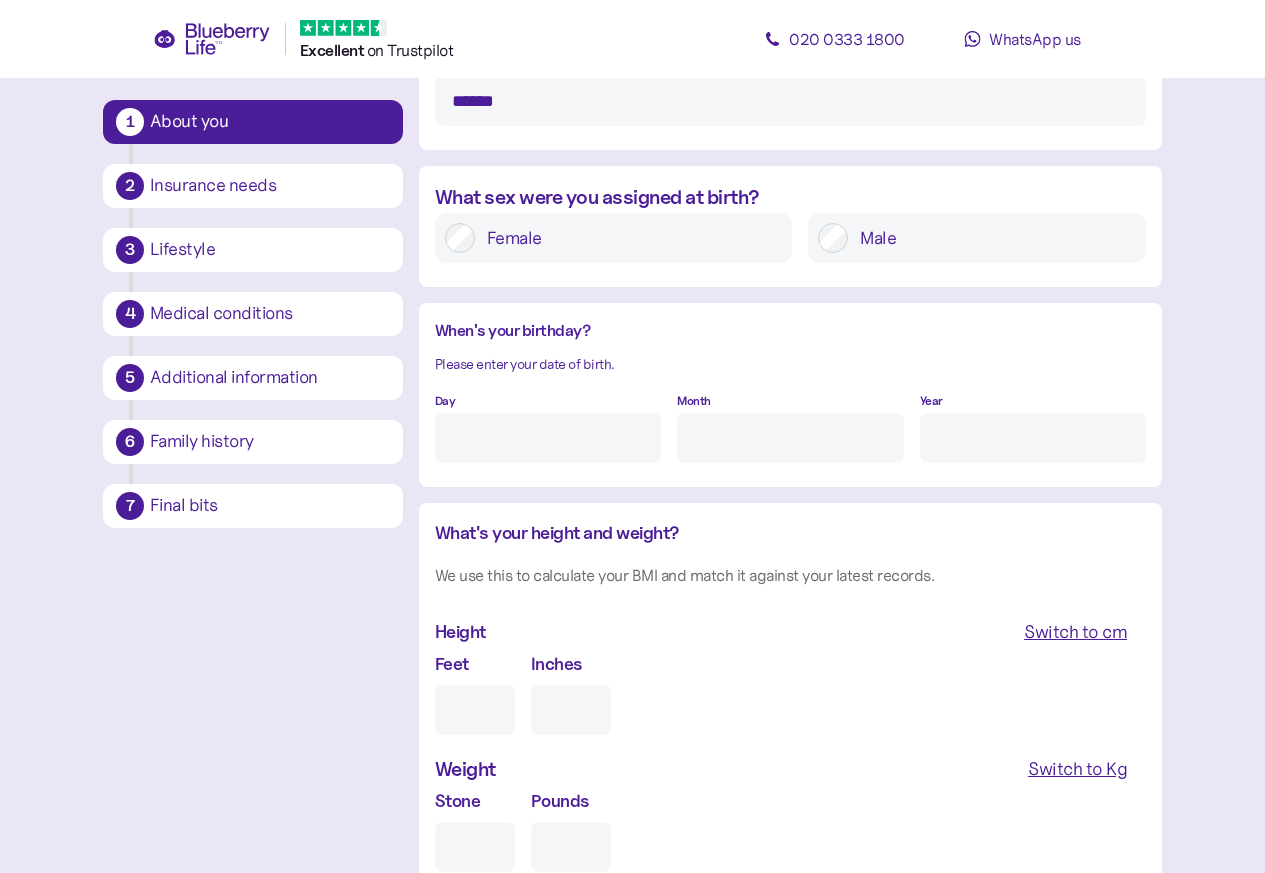 scroll, scrollTop: 1477, scrollLeft: 0, axis: vertical 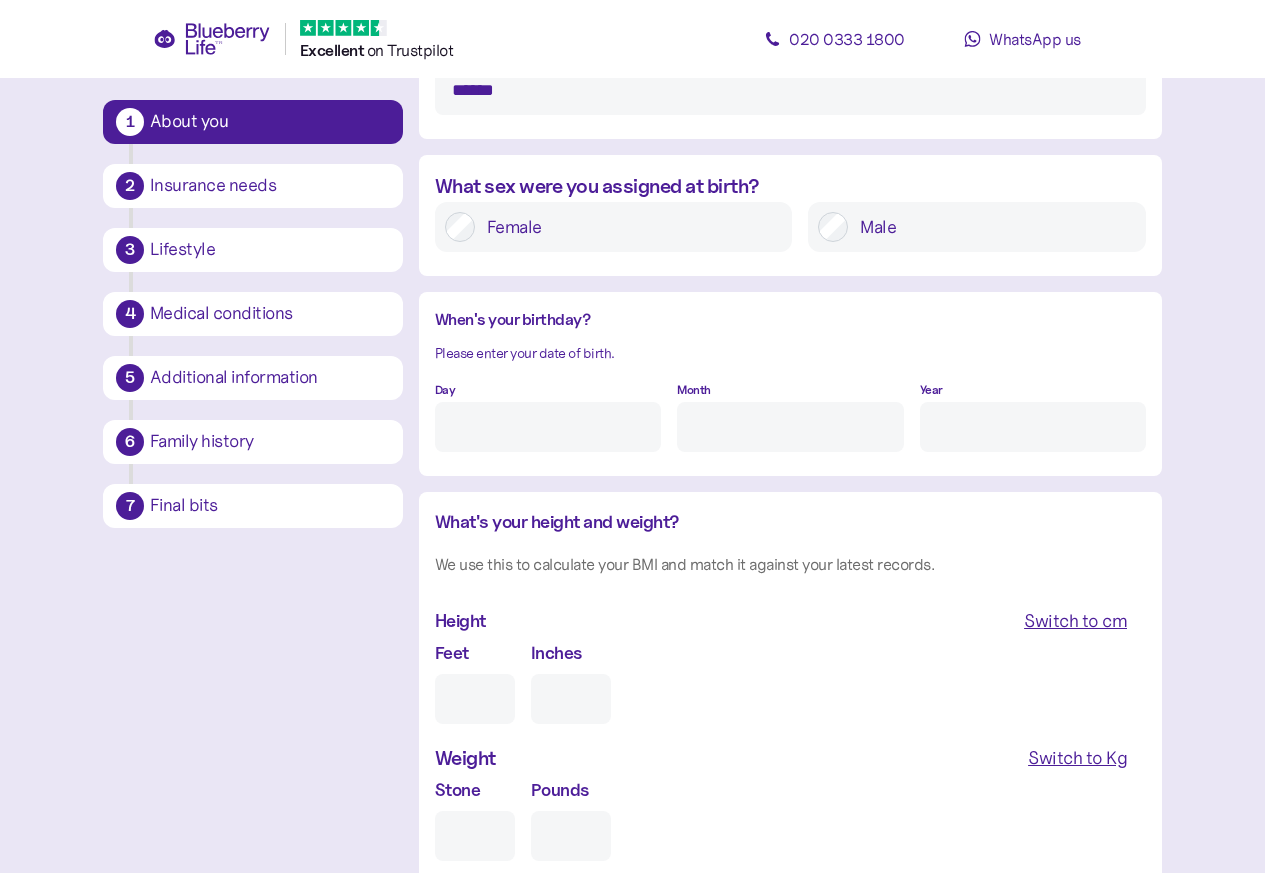 type on "**********" 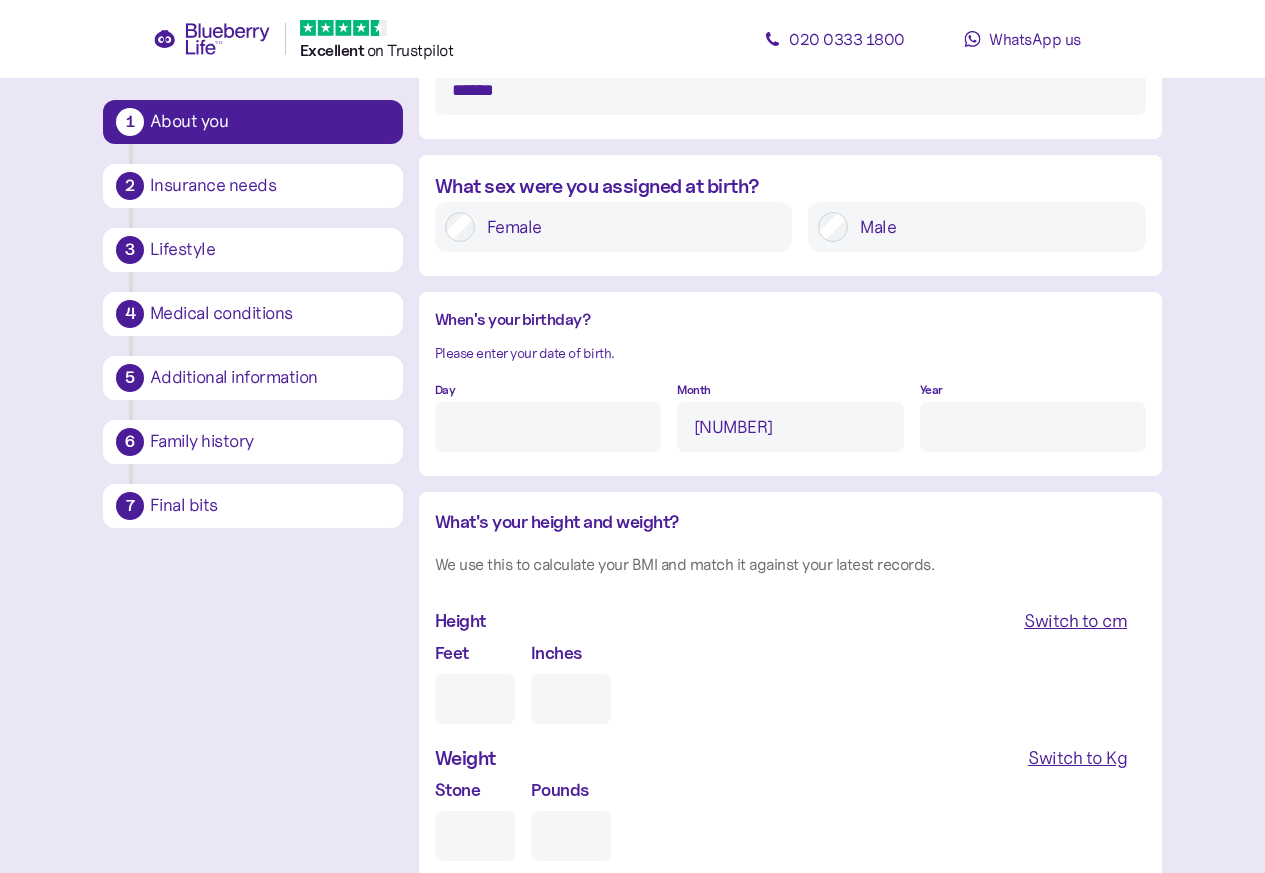 click on "Year" at bounding box center [1033, 413] 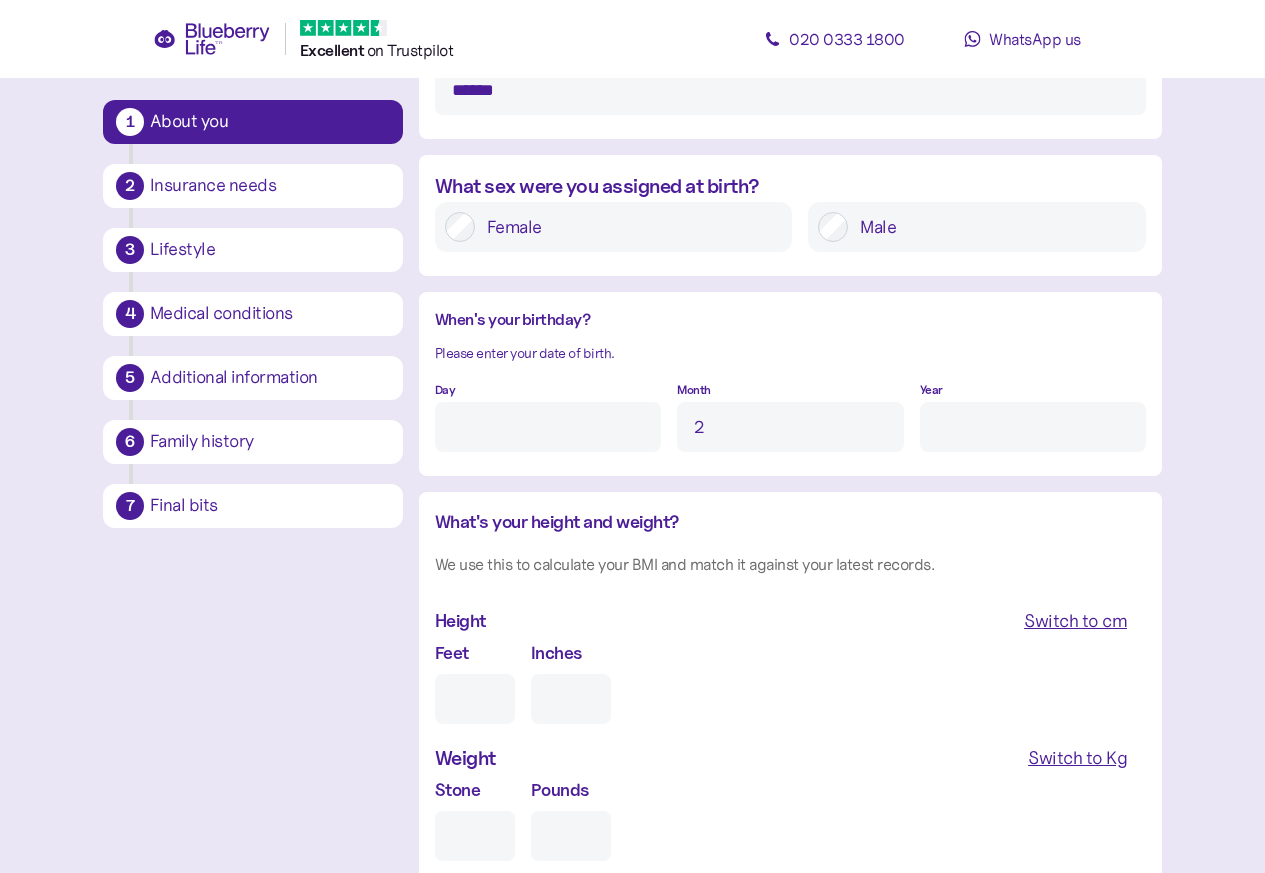 click on "Switch to cm" at bounding box center [1075, 621] 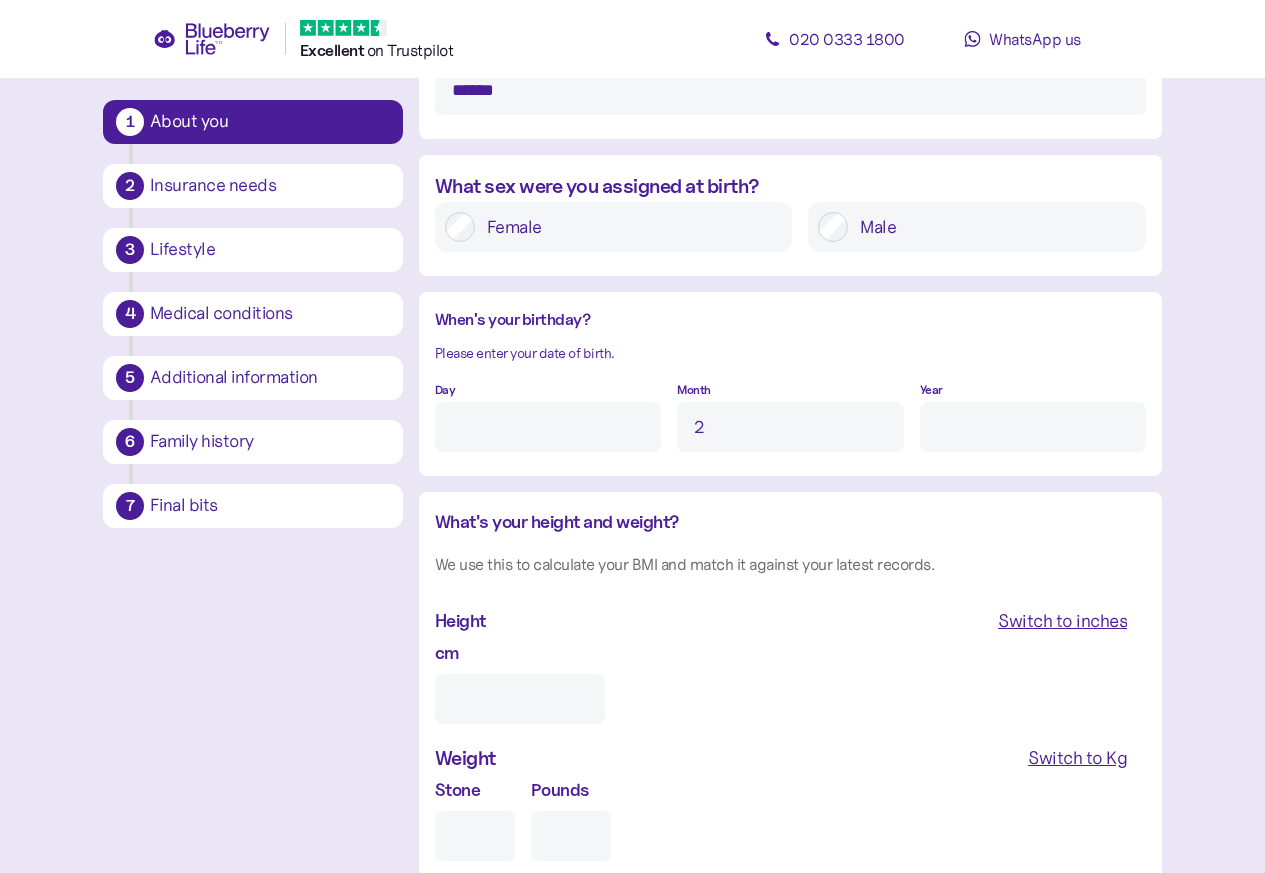 click on "Day" at bounding box center (548, 427) 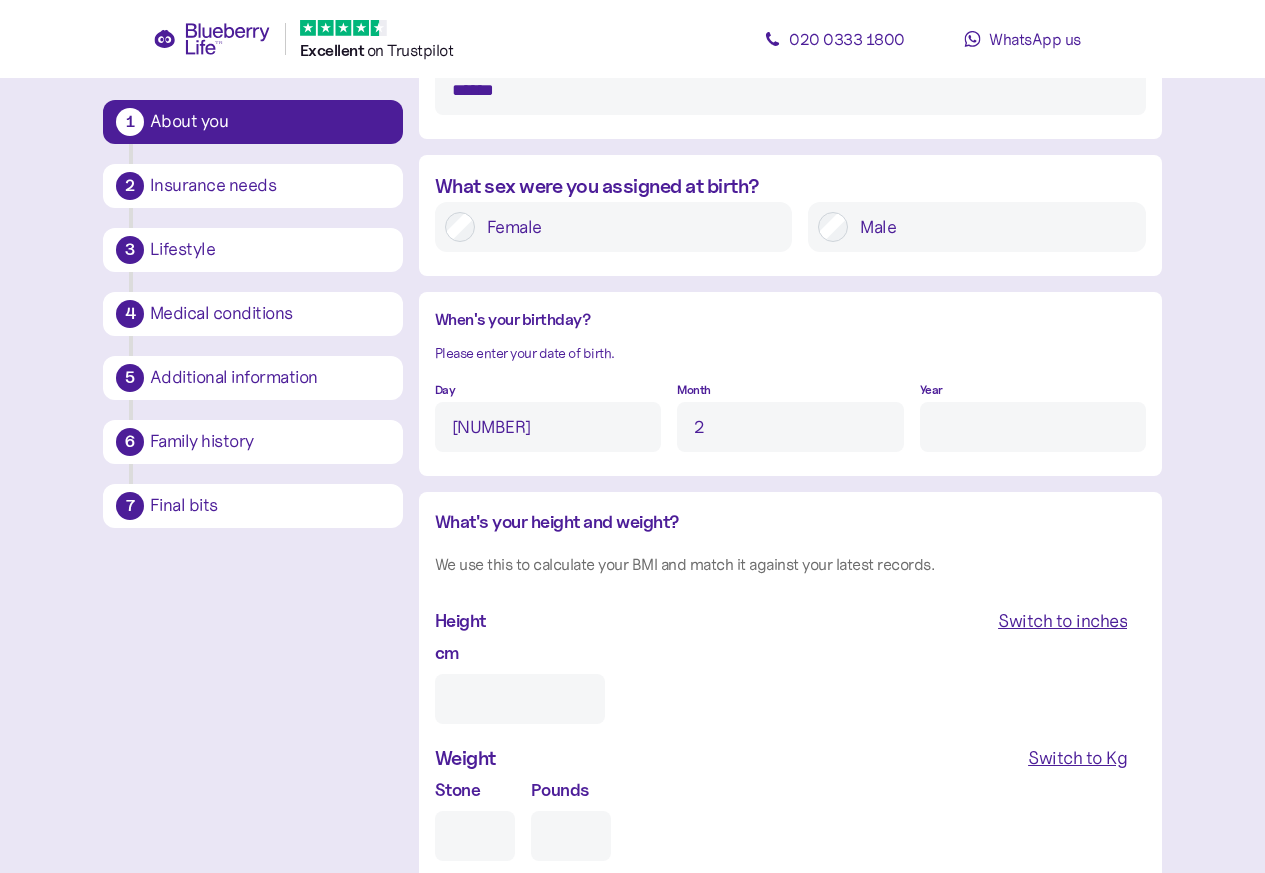 type on "[NUMBER]" 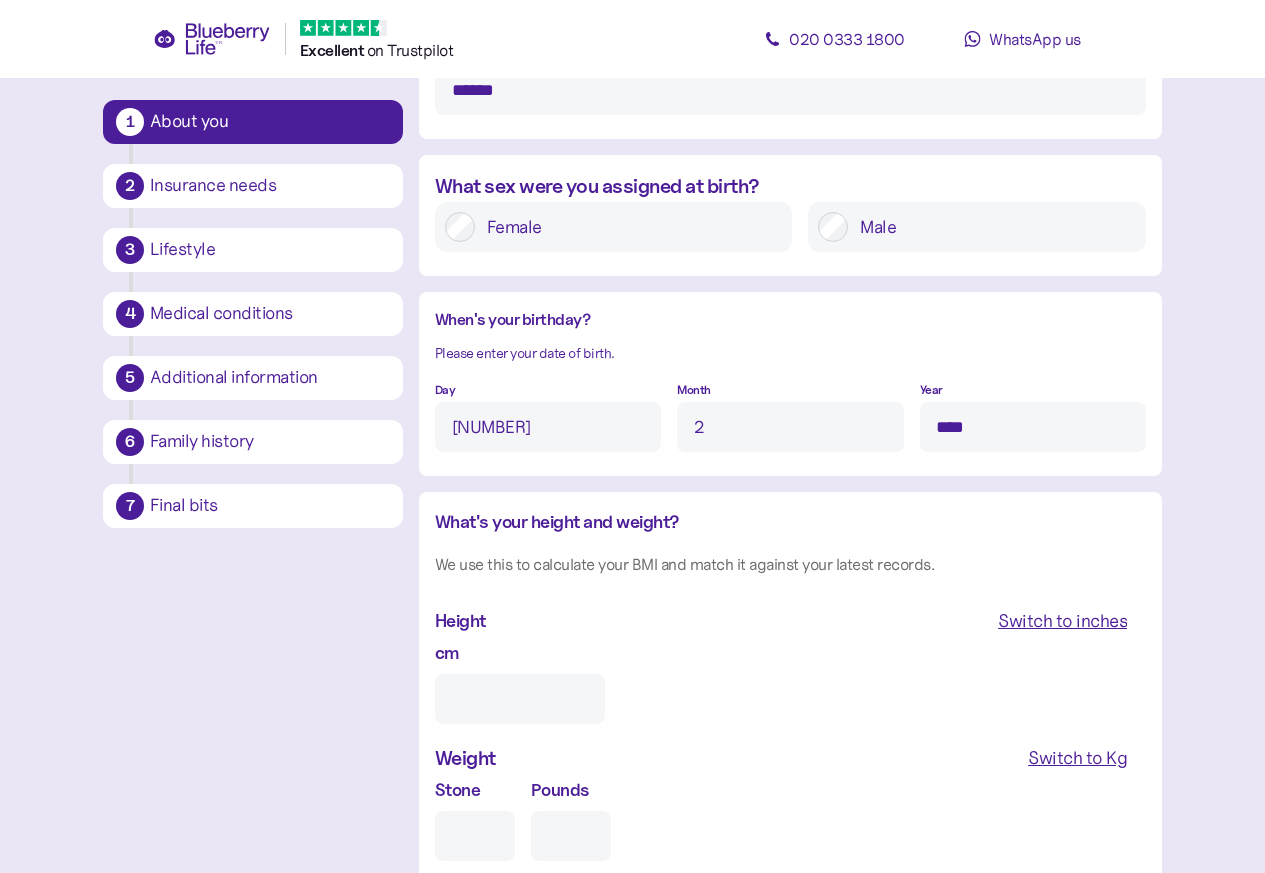 type on "****" 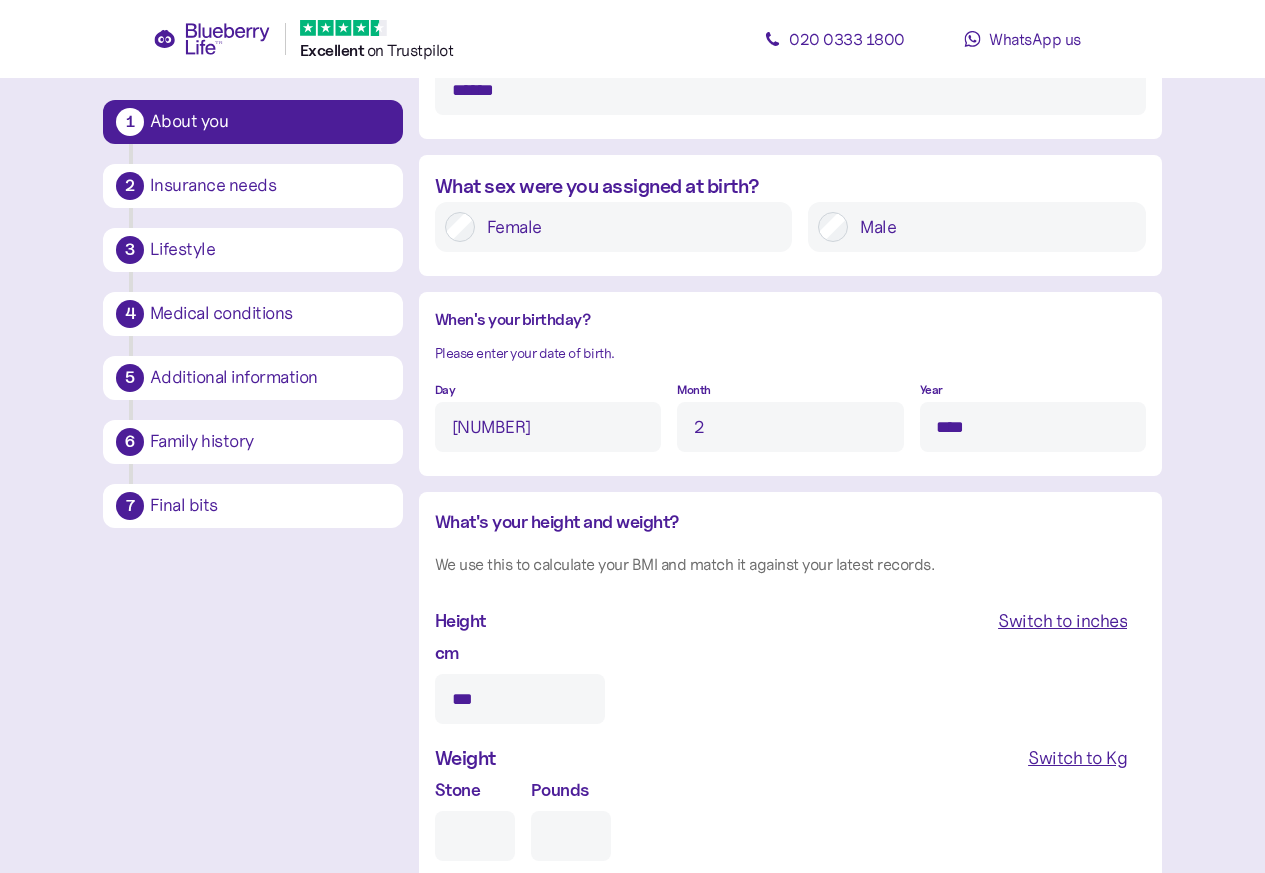 type on "***" 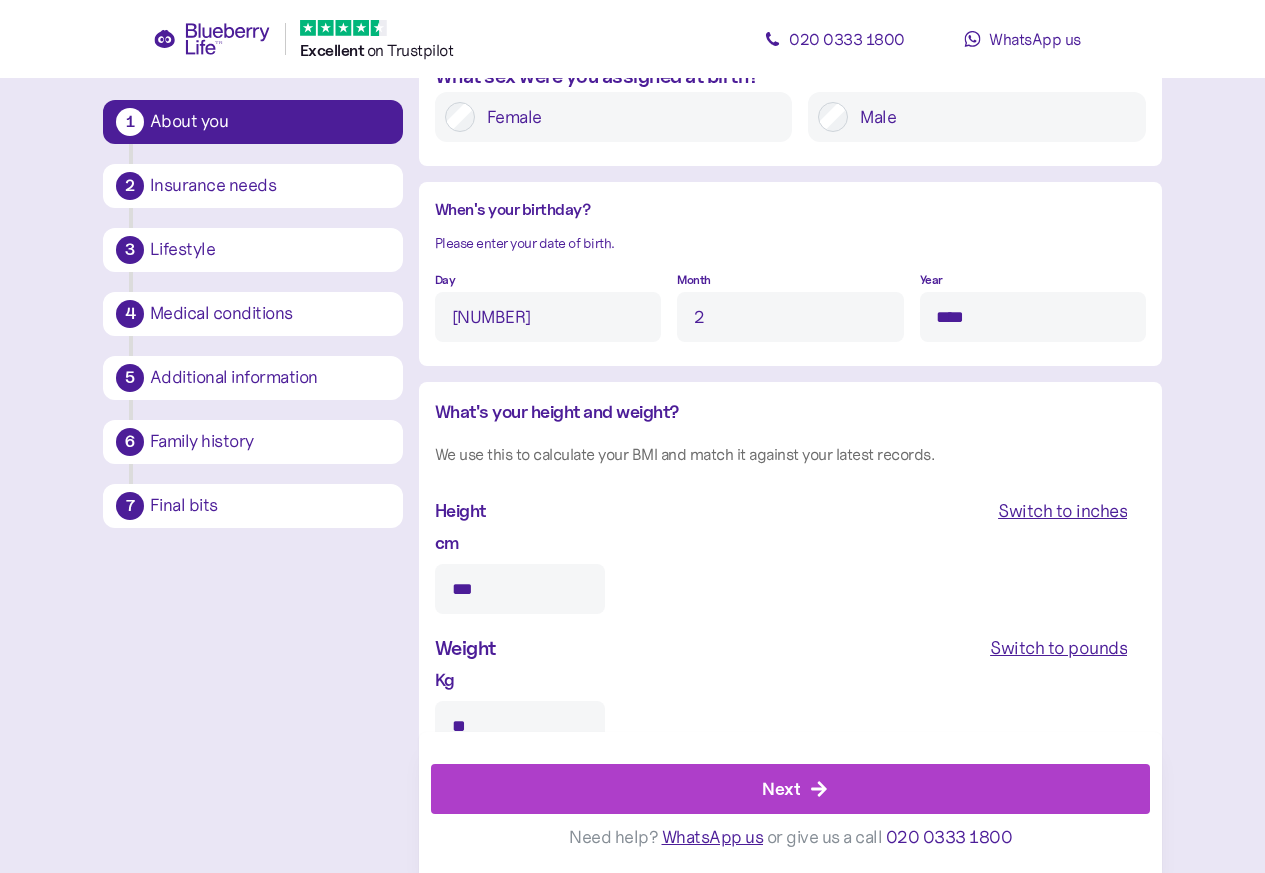 scroll, scrollTop: 1712, scrollLeft: 0, axis: vertical 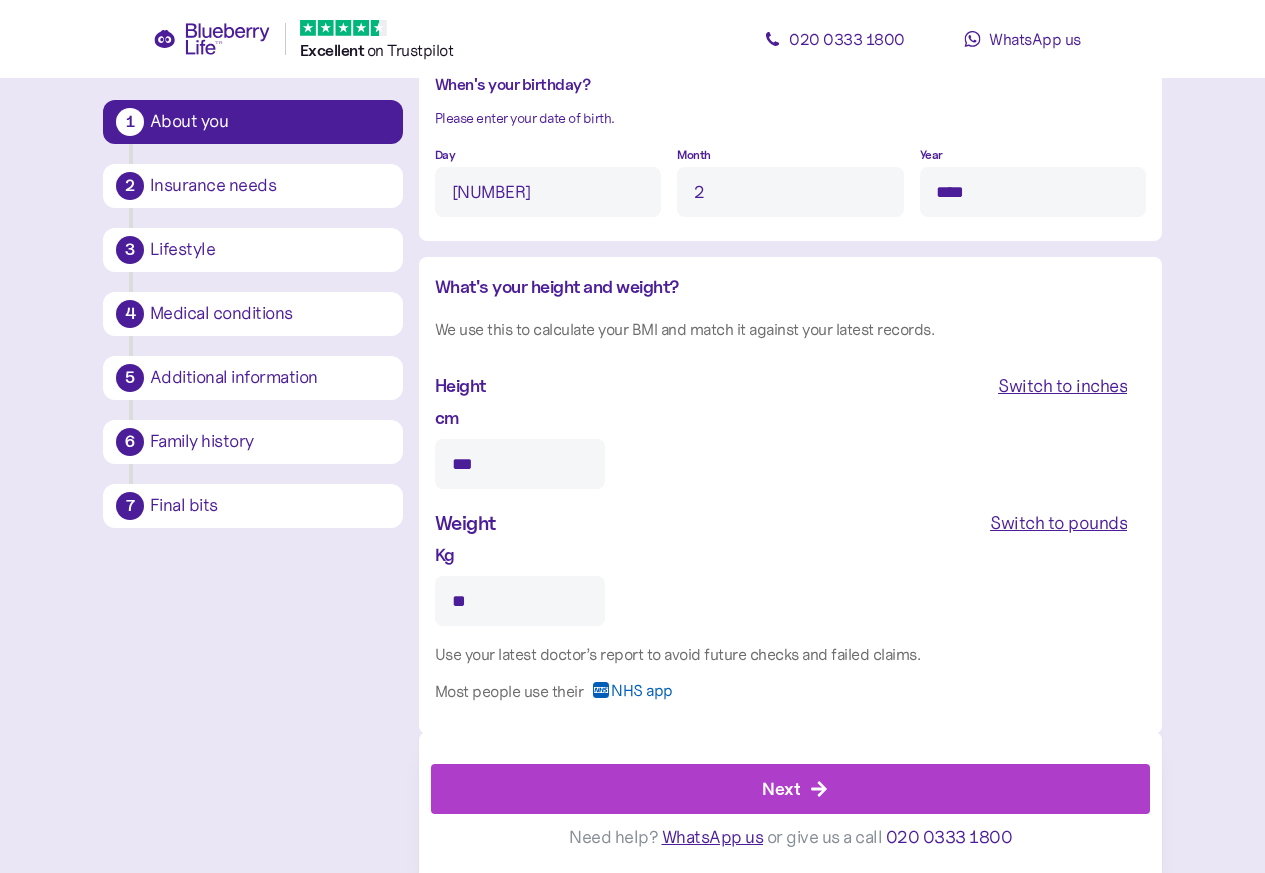type on "**" 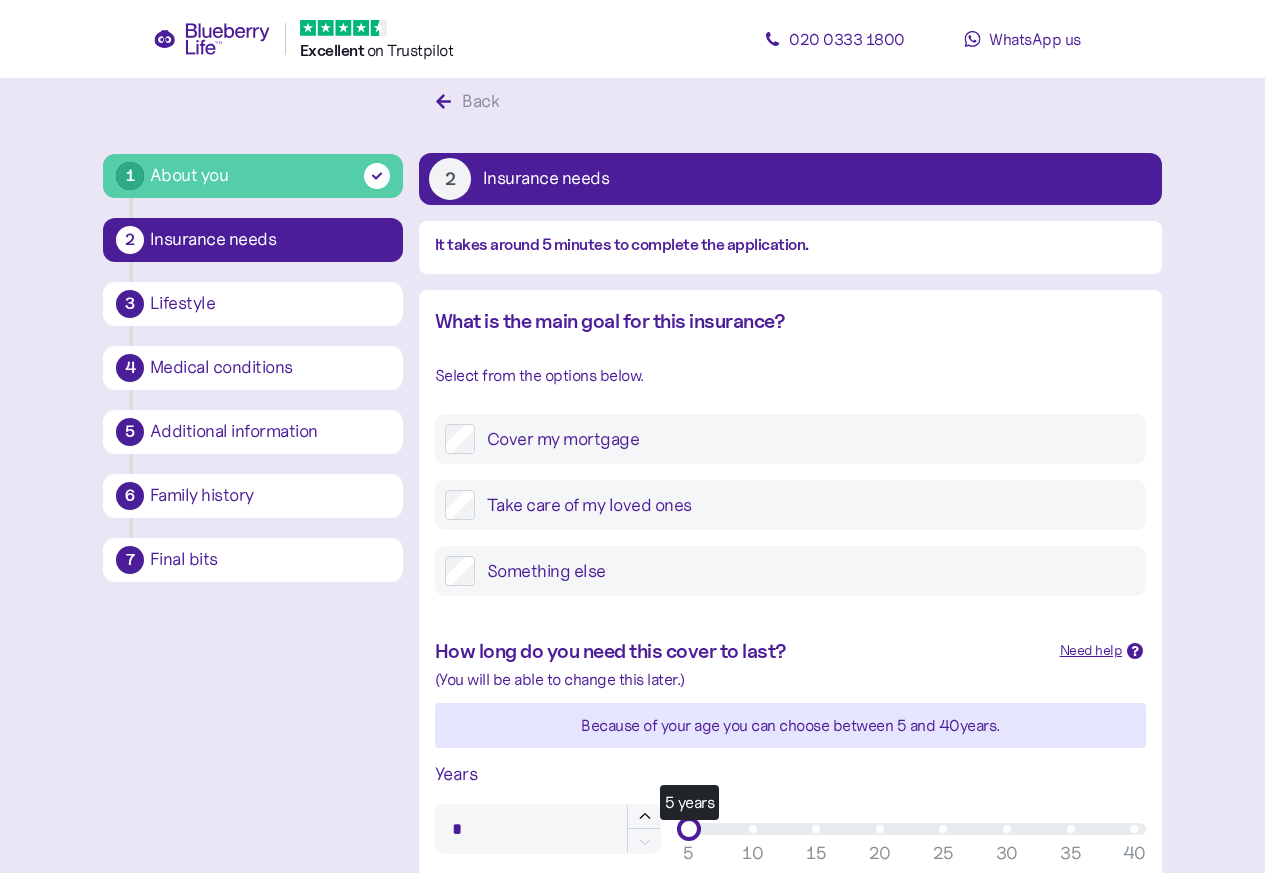 scroll, scrollTop: 0, scrollLeft: 0, axis: both 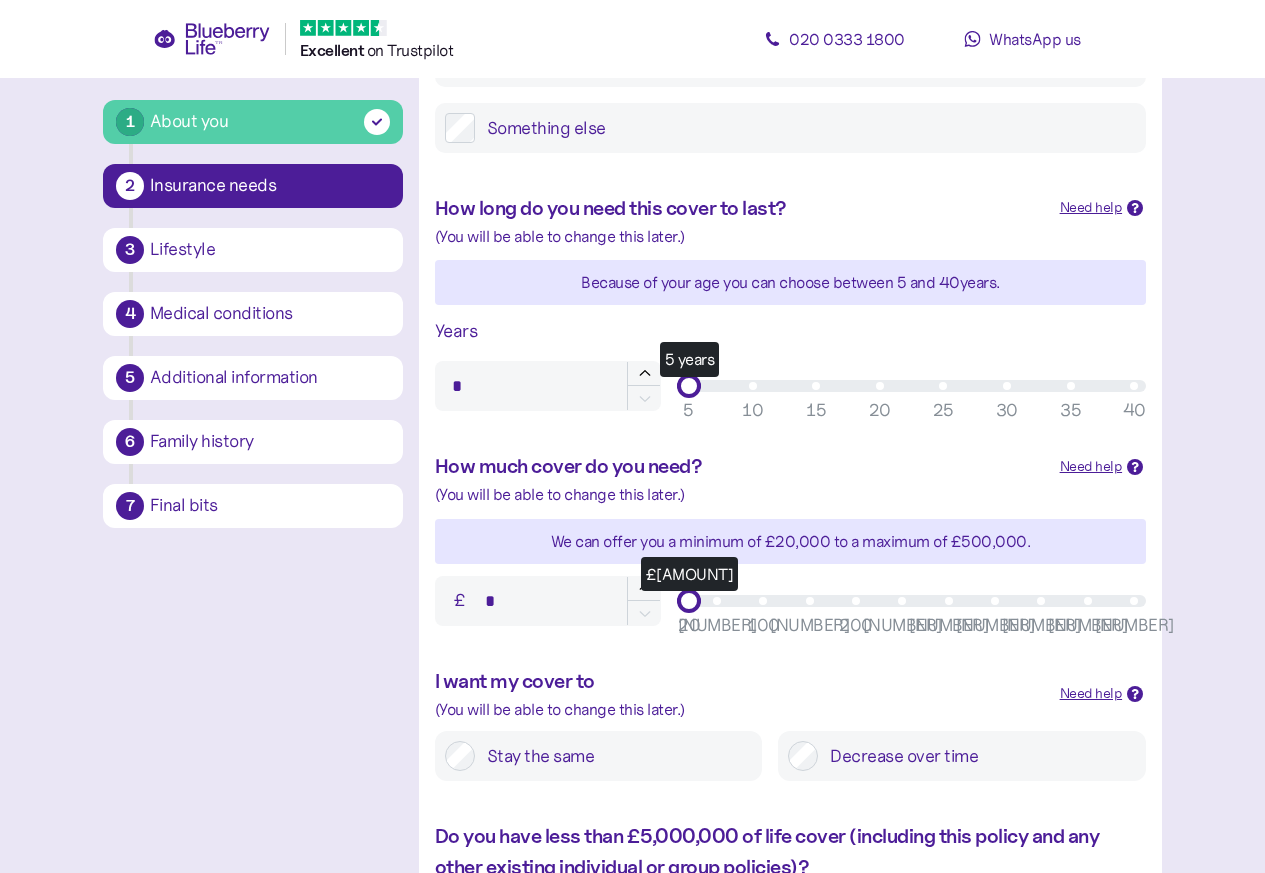 click on "How long do you need this cover to last? Need help When deciding on how long you would like cover to last, it is worth considering the original motives for taking out Life Insurance, as this is likely to have influenced your decision. For example, if you have a mortgage which is 25 years in term, then perhaps a 25 year Life Insurance policy could be right for you. (You will be able to change this later.) Because of your age you can choose between 5 and 40 years. Years * 5 years 5 10 15 20 25 30 35 40" at bounding box center [790, 302] 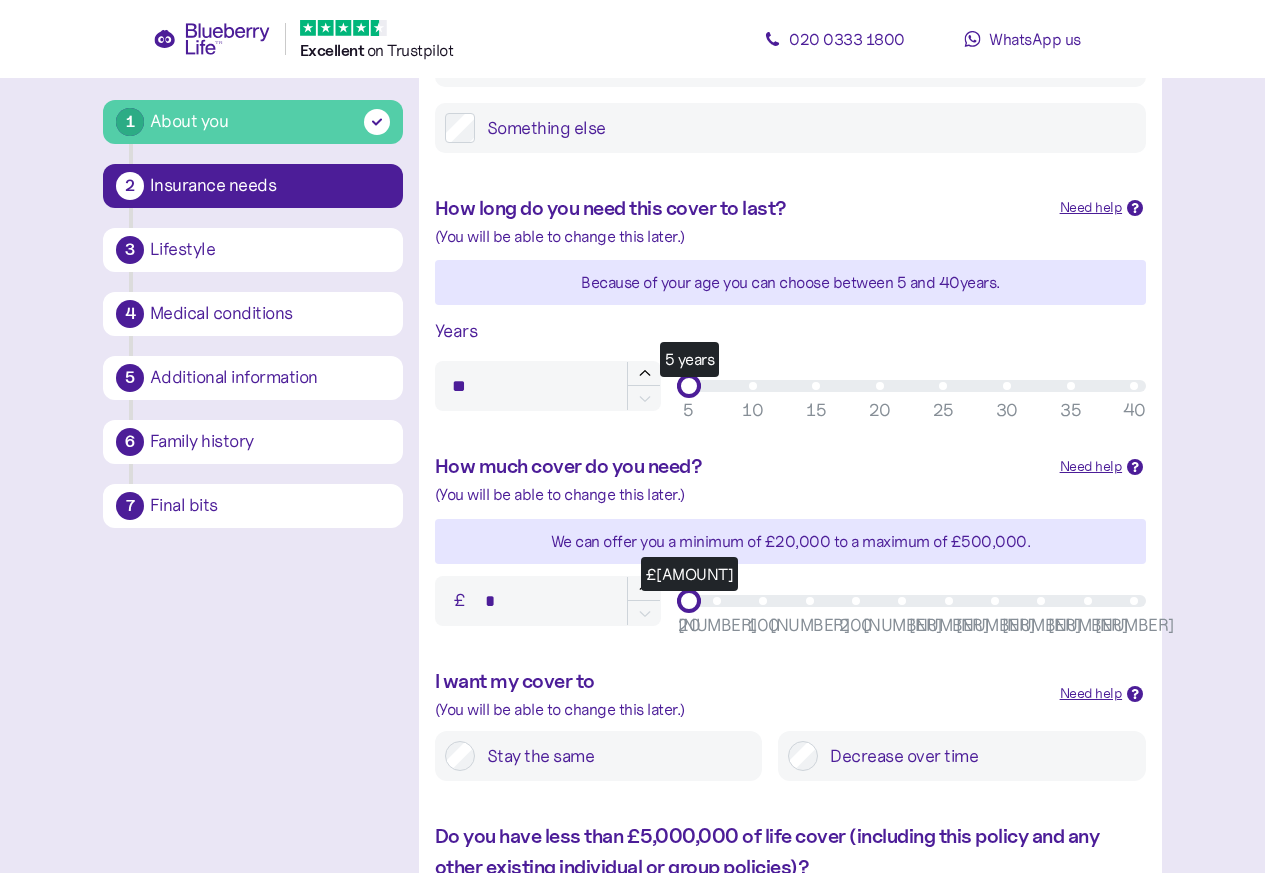 click on "5 years" at bounding box center (911, 386) 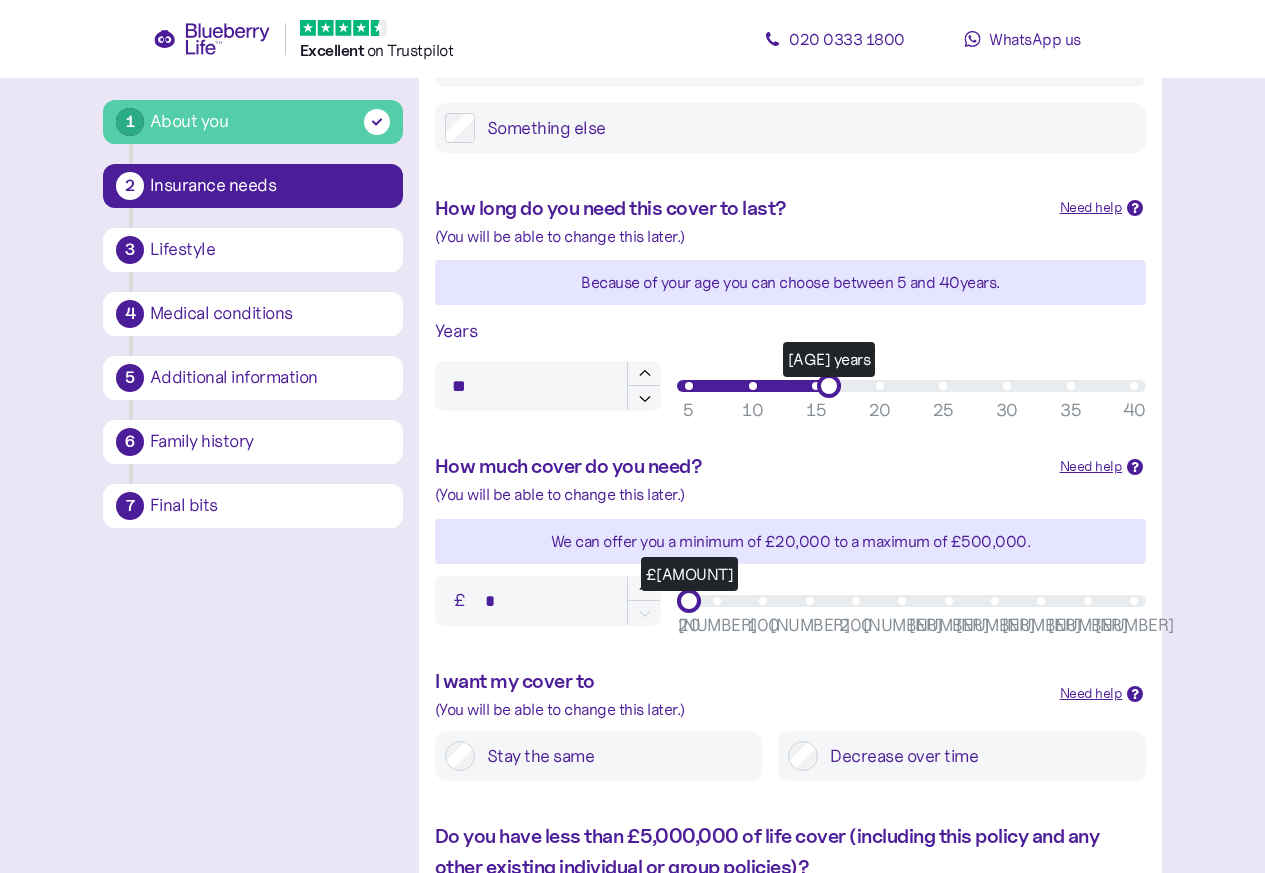 click on "[AGE] years" at bounding box center [911, 386] 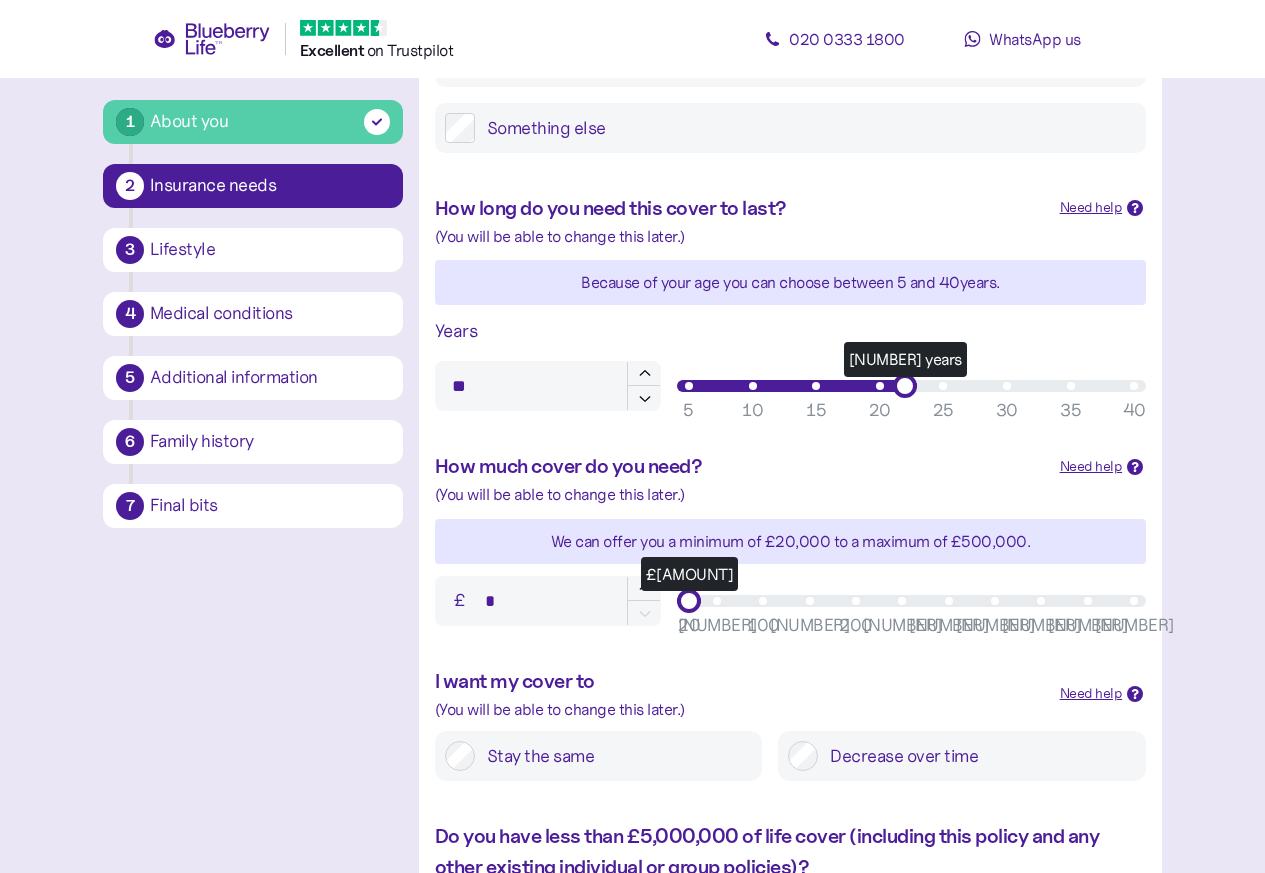 click on "[NUMBER] years" at bounding box center (911, 386) 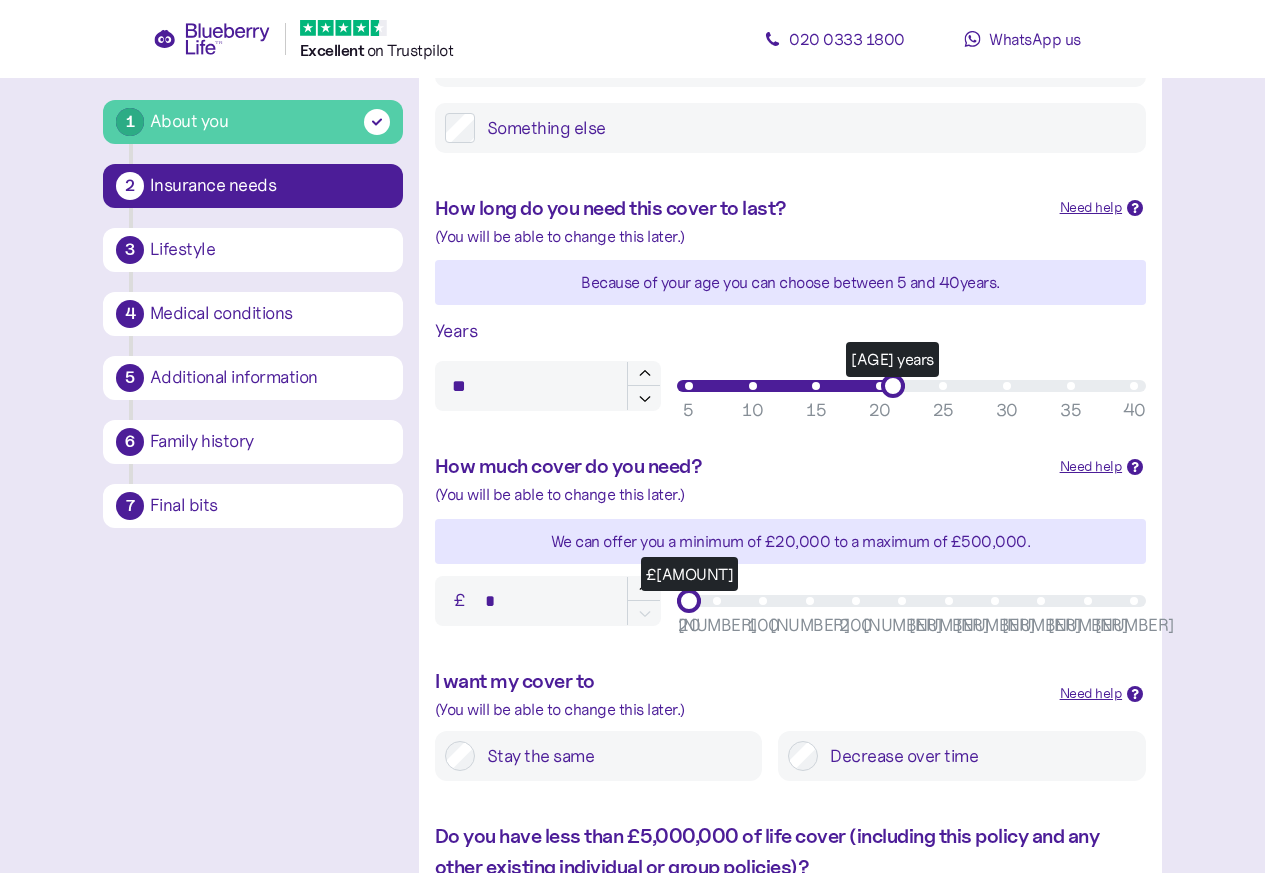 click on "[AGE] years" at bounding box center (911, 386) 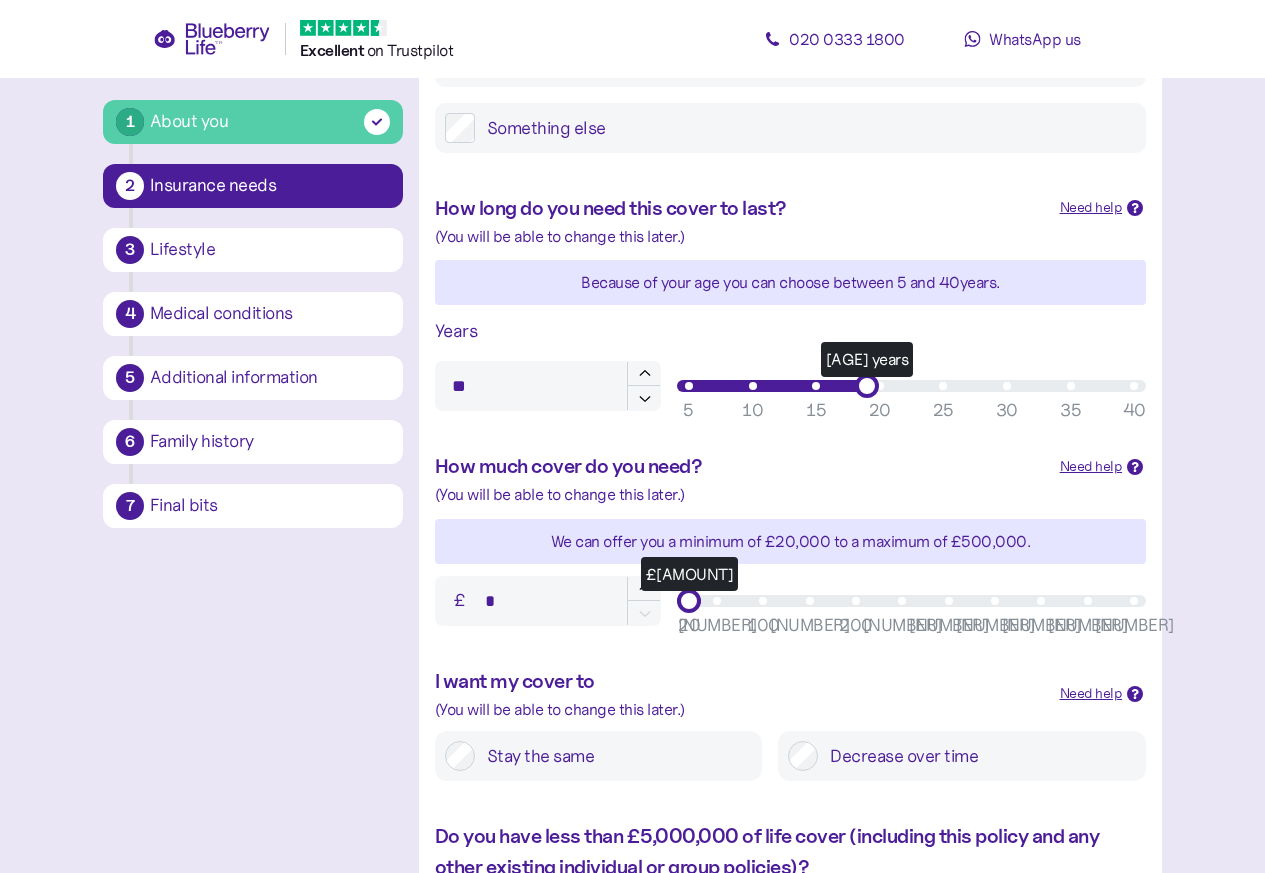 click on "[AGE] years" at bounding box center [867, 386] 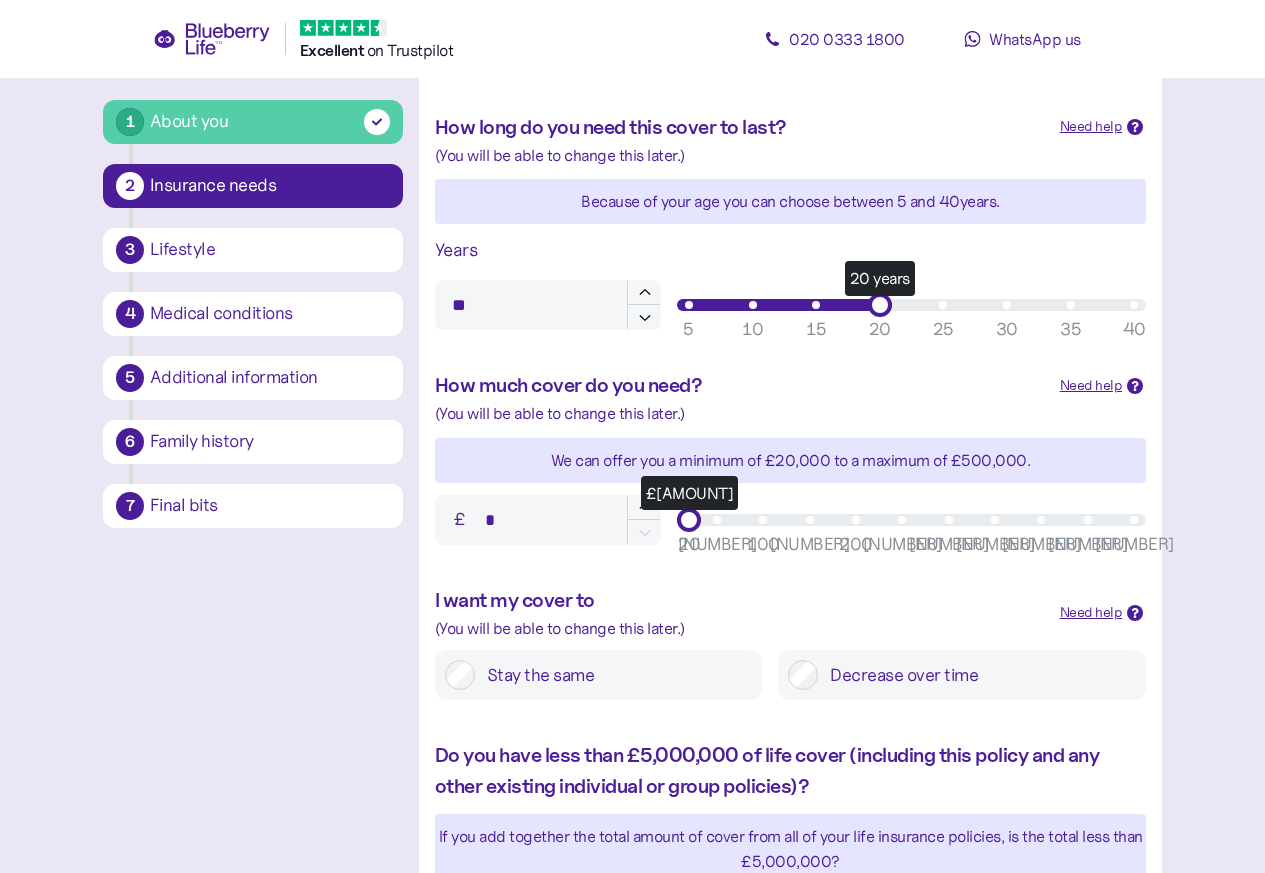 scroll, scrollTop: 793, scrollLeft: 0, axis: vertical 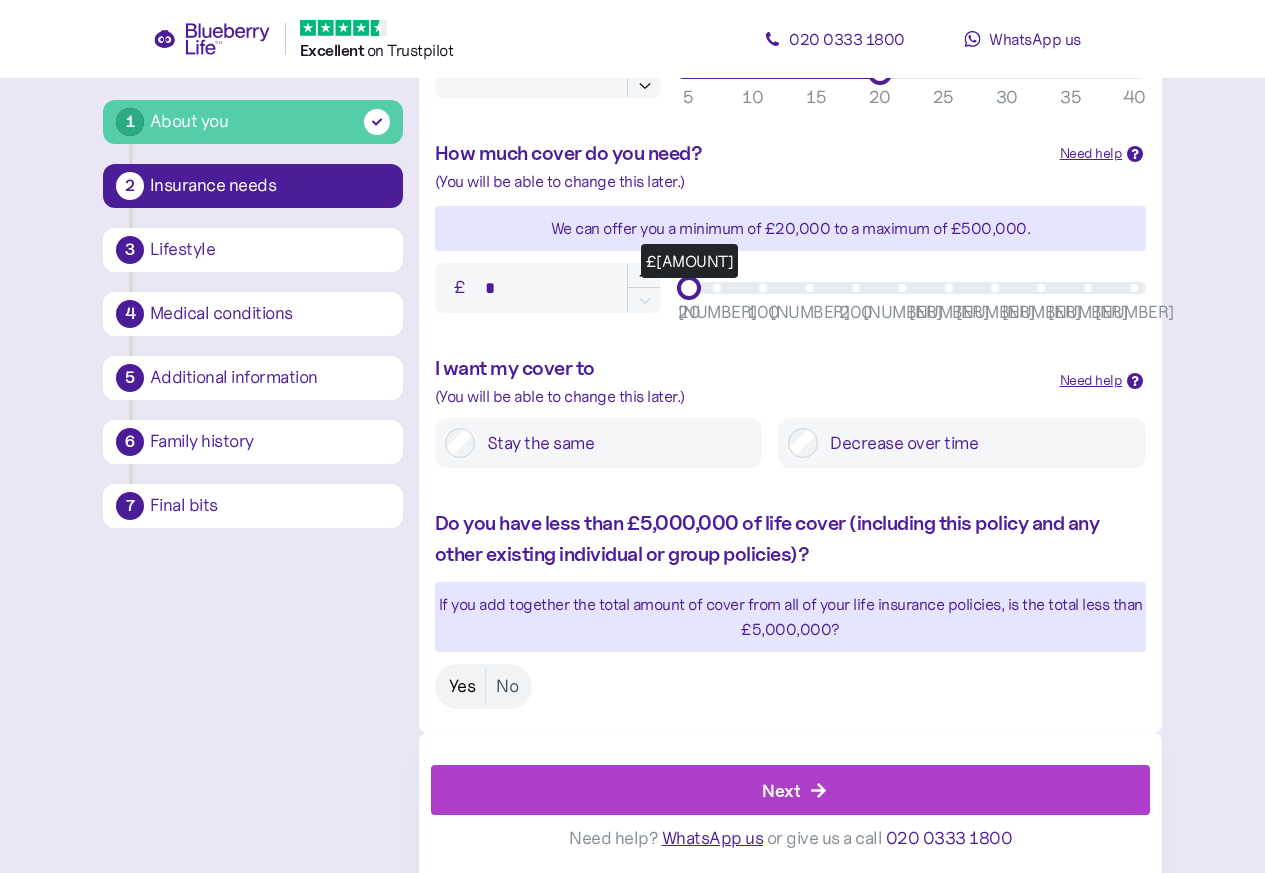 click on "Yes" at bounding box center [462, 686] 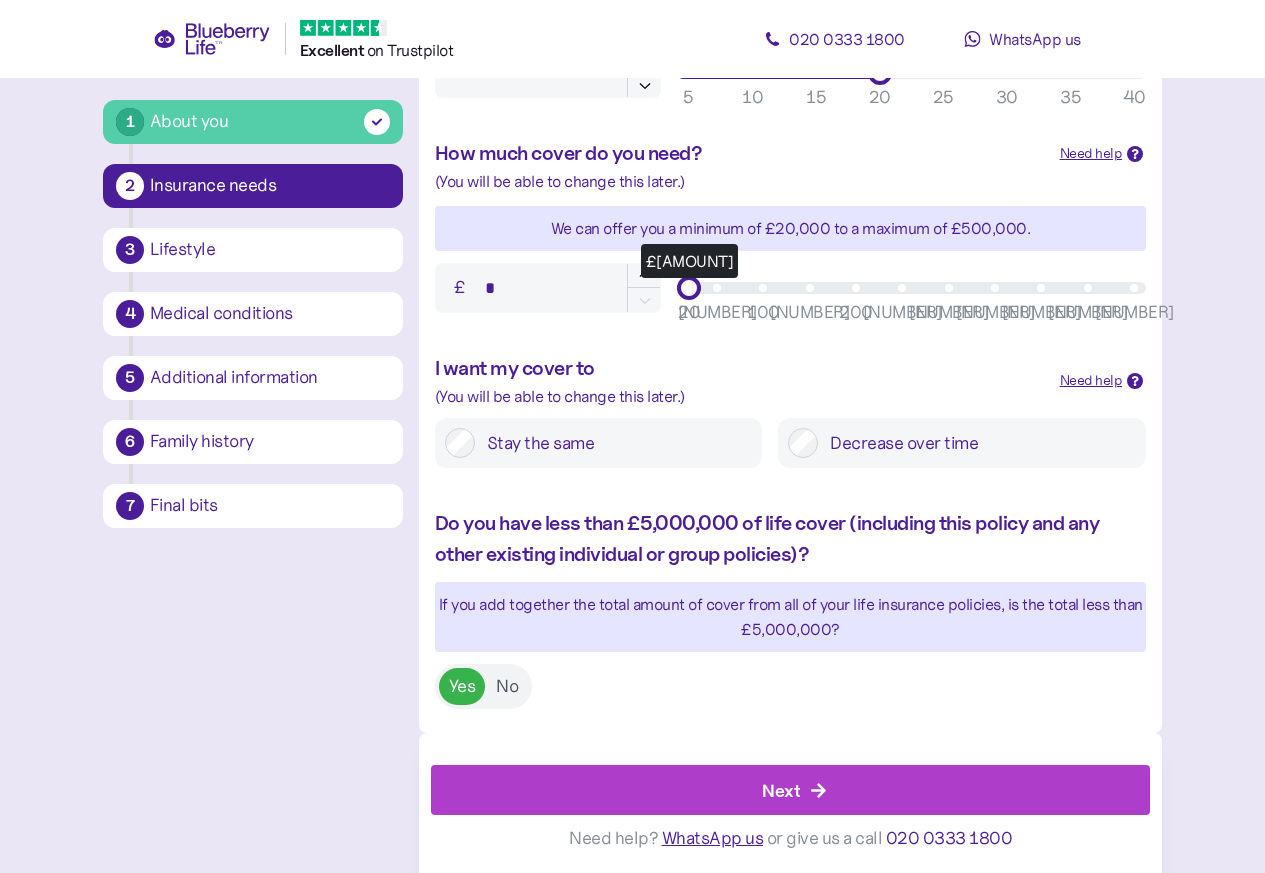 click on "Next" at bounding box center [781, 790] 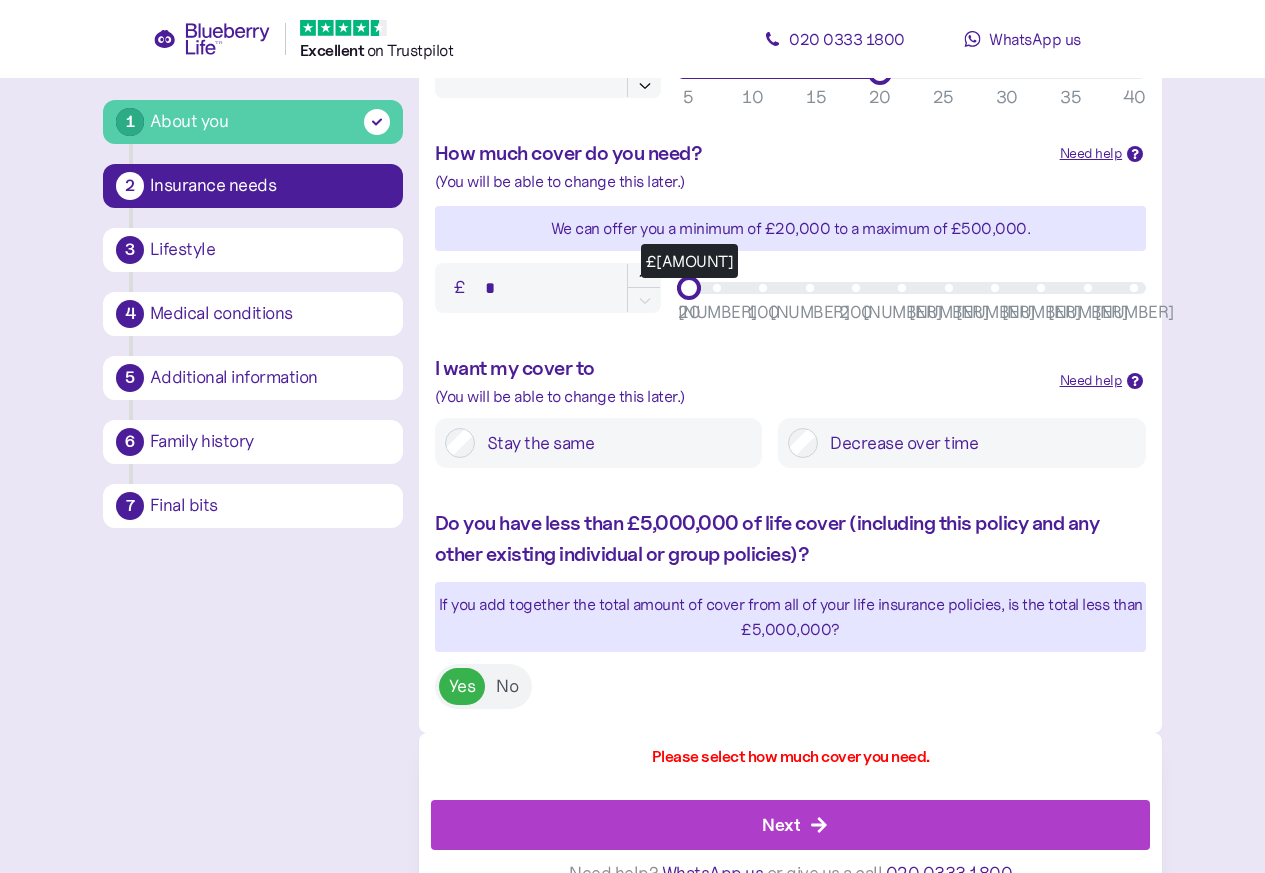 click on "200" at bounding box center (856, 312) 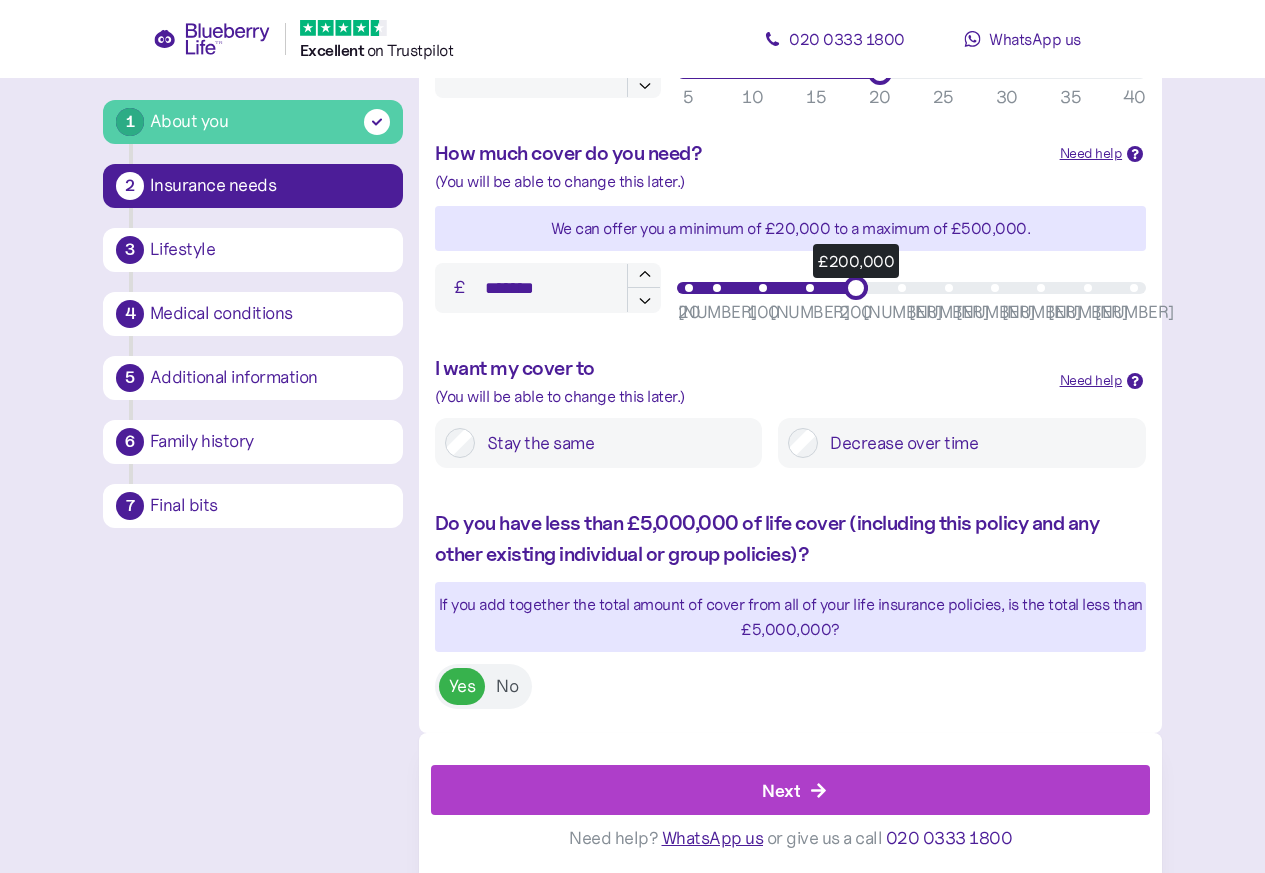 click on "Next" at bounding box center [781, 790] 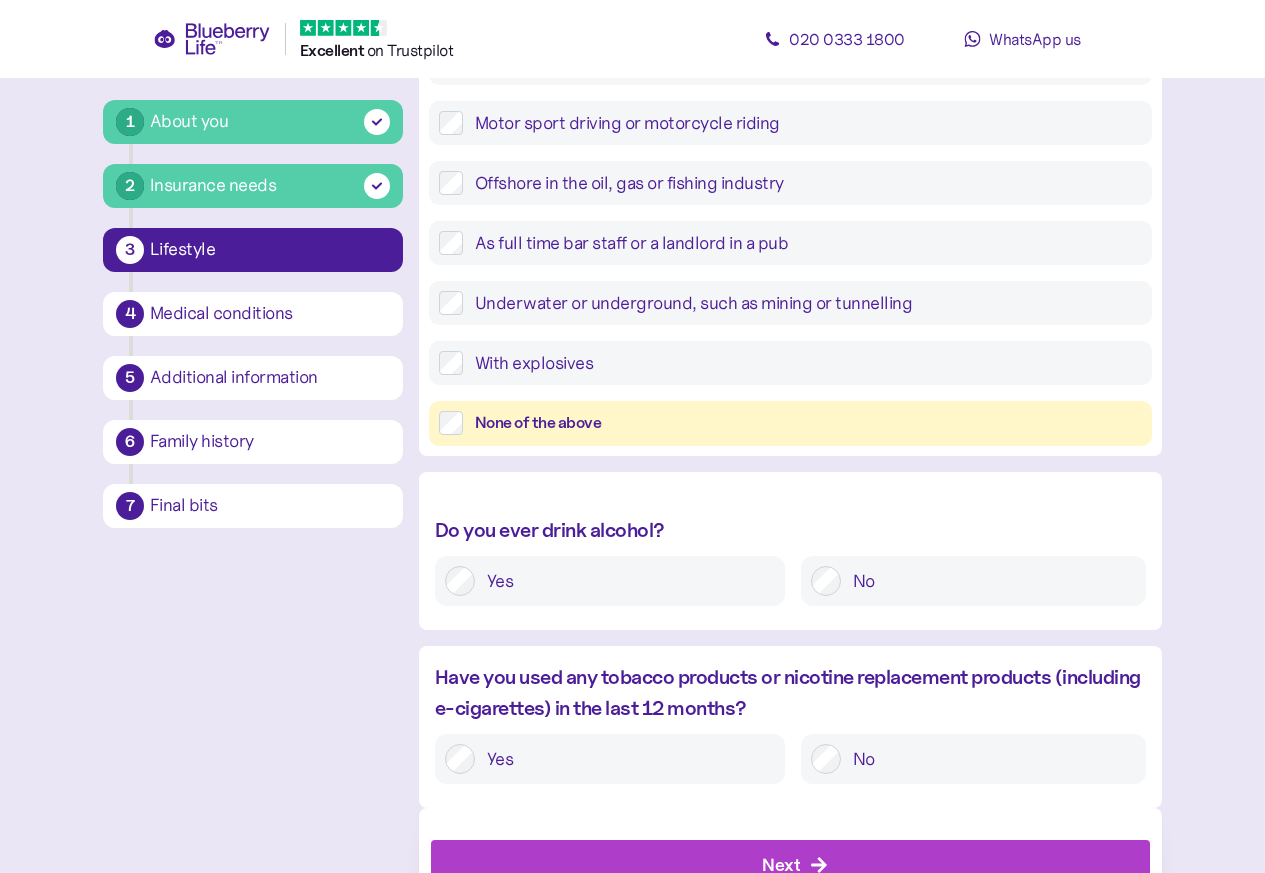 scroll, scrollTop: 637, scrollLeft: 0, axis: vertical 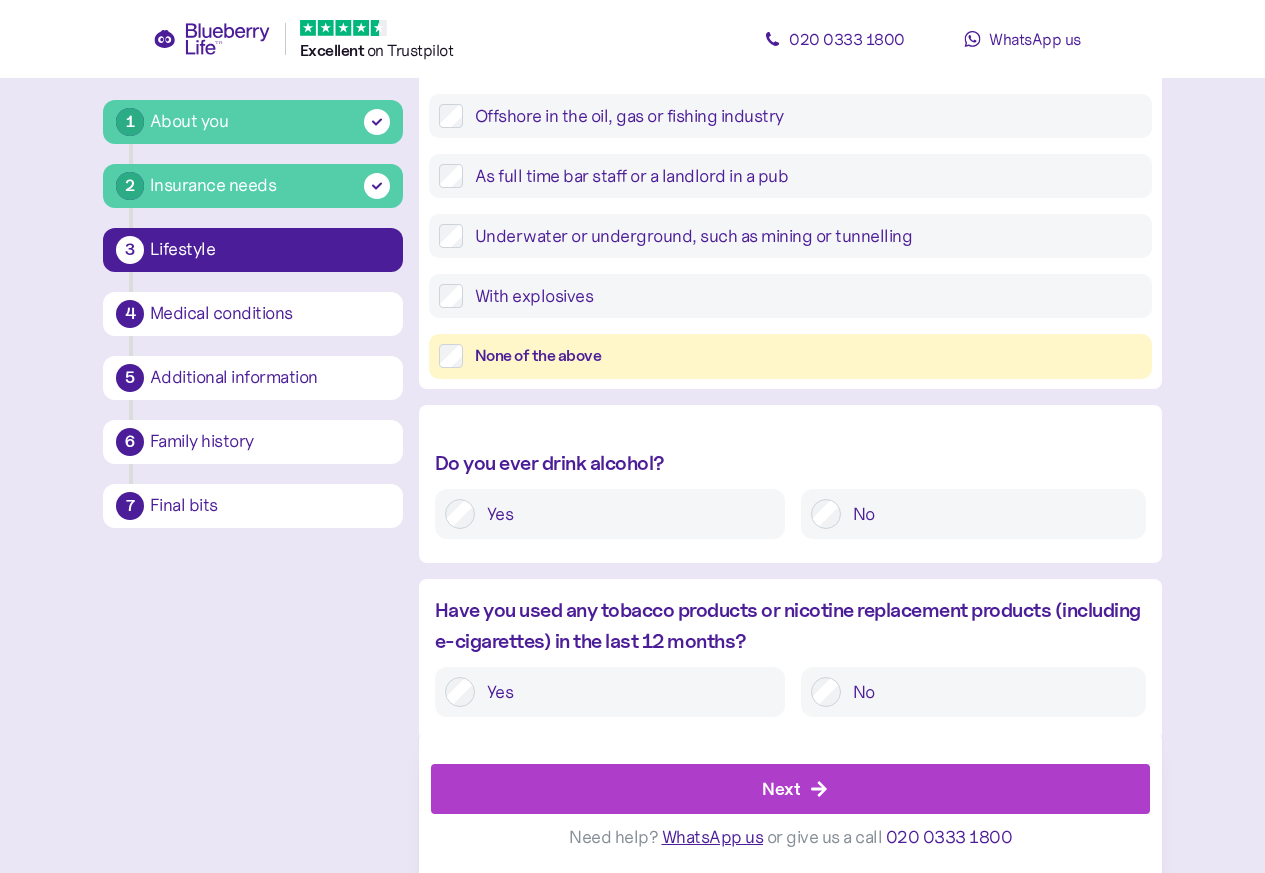 click on "Next" at bounding box center [781, 788] 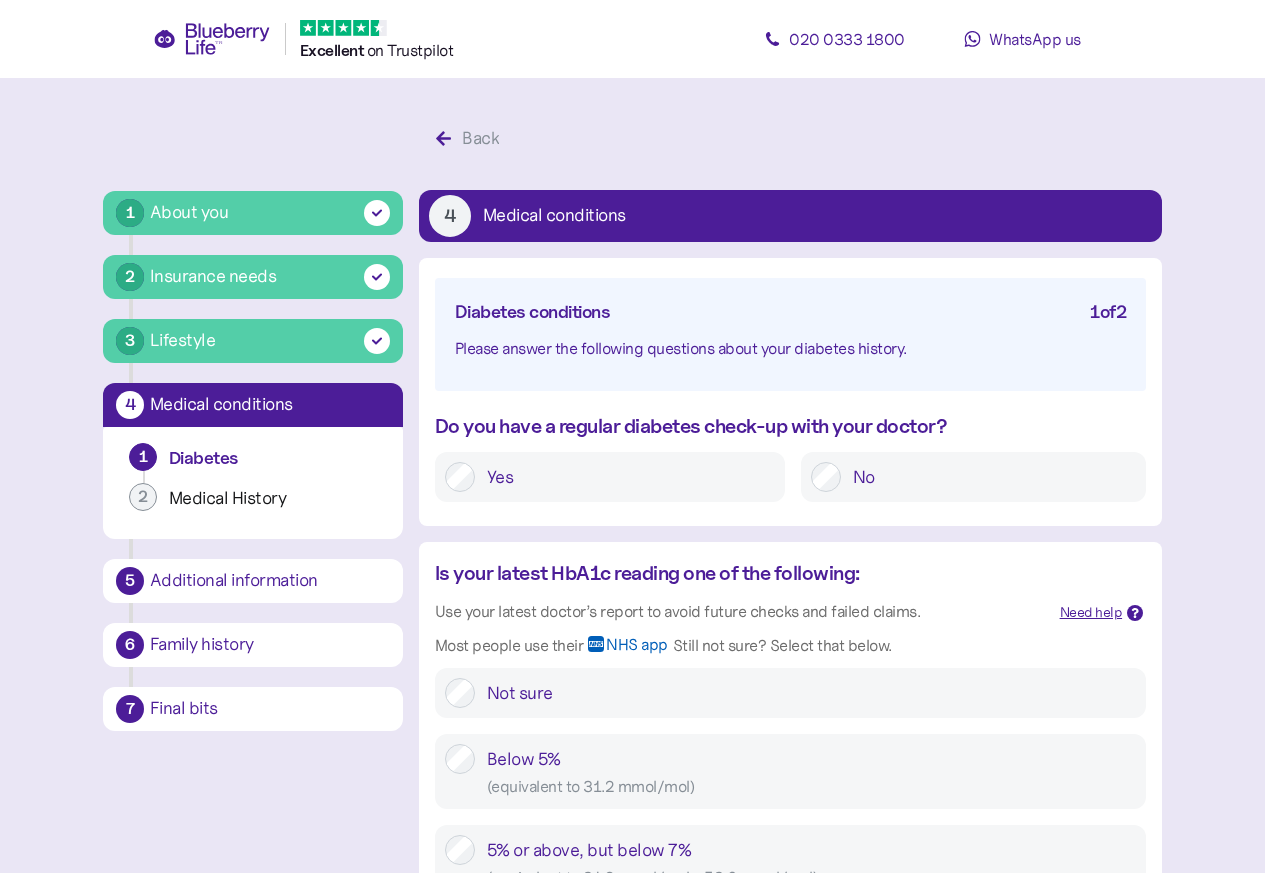 scroll, scrollTop: 37, scrollLeft: 0, axis: vertical 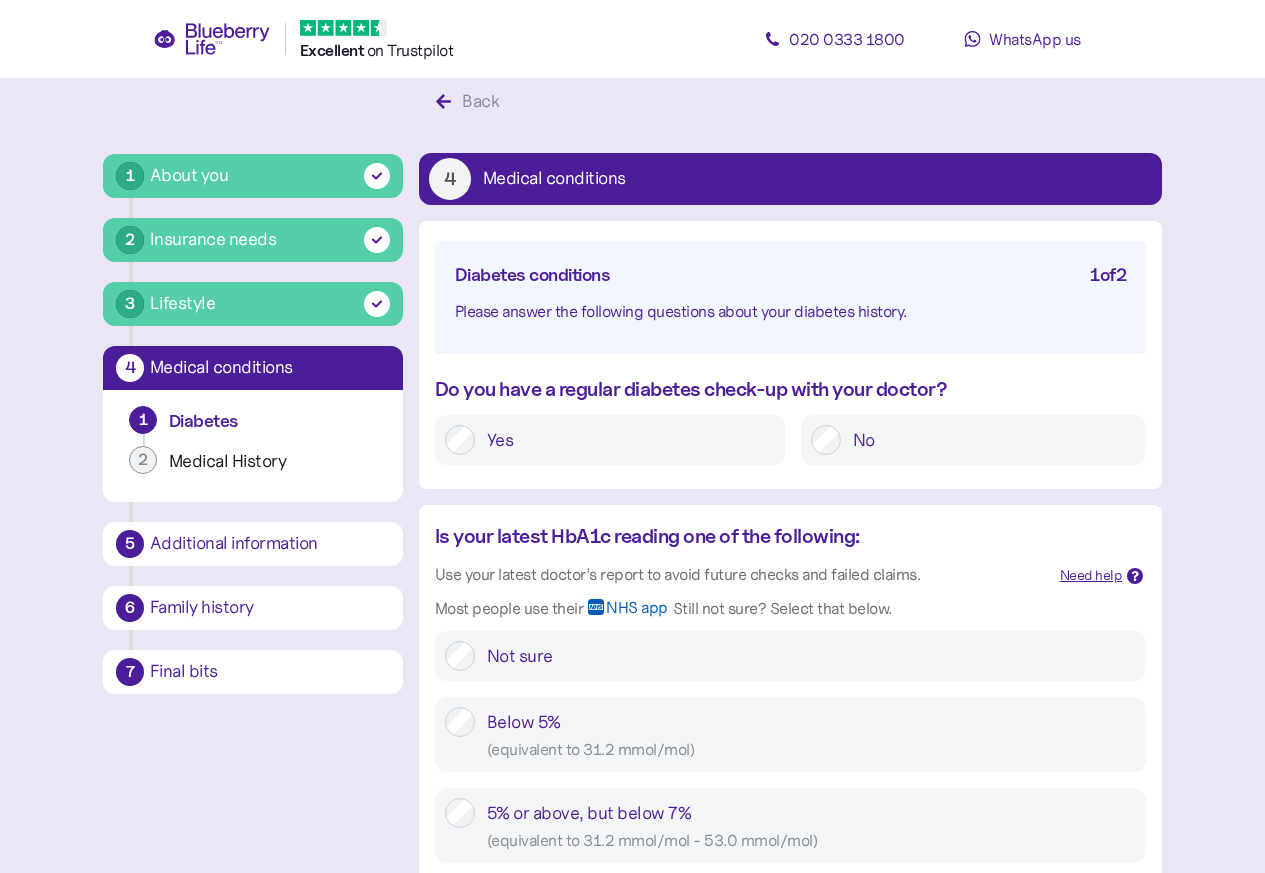 click on "Is your latest HbA1c reading one of the following: Use your latest doctor’s report to avoid future checks and failed claims. Most people use their NHS app Still not sure? Select that below." at bounding box center [739, 576] 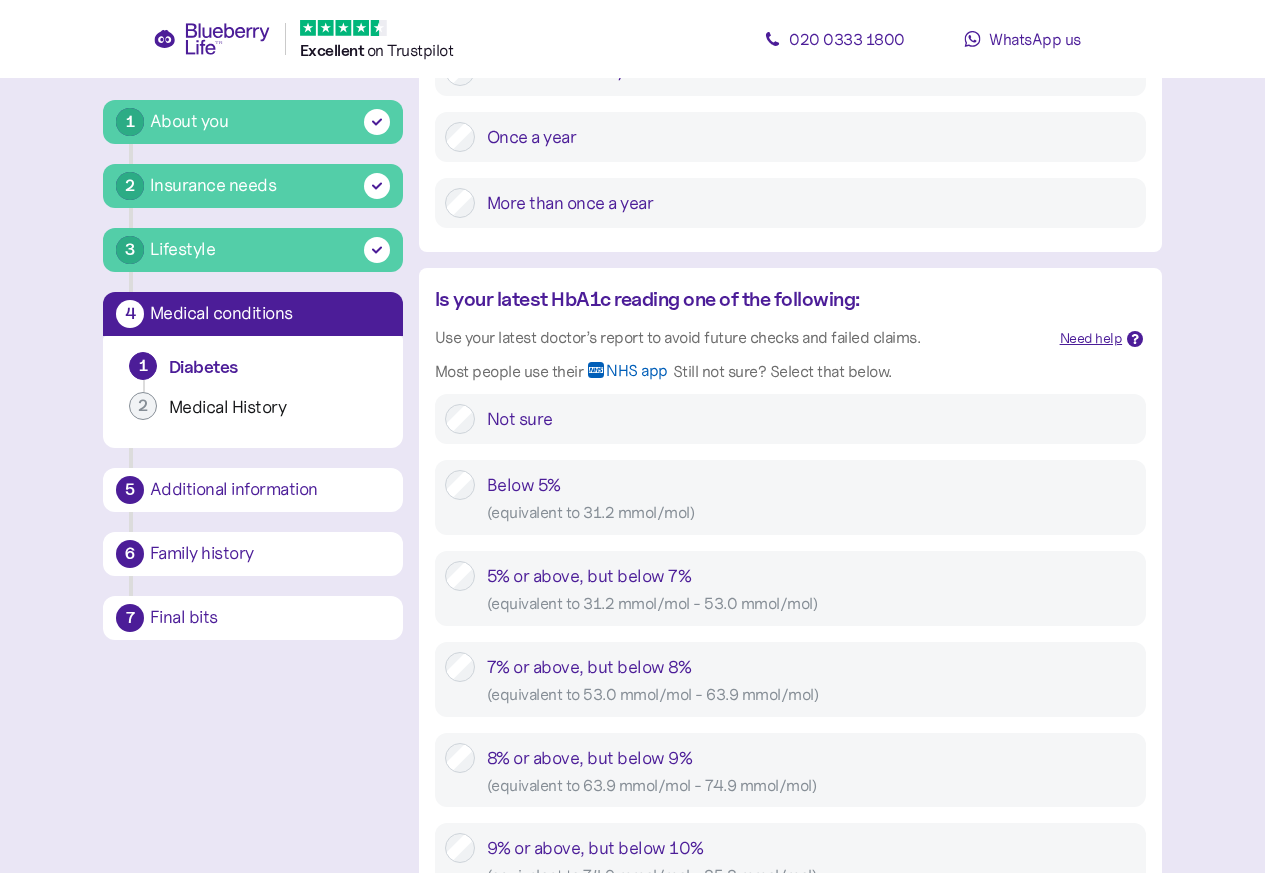 scroll, scrollTop: 637, scrollLeft: 0, axis: vertical 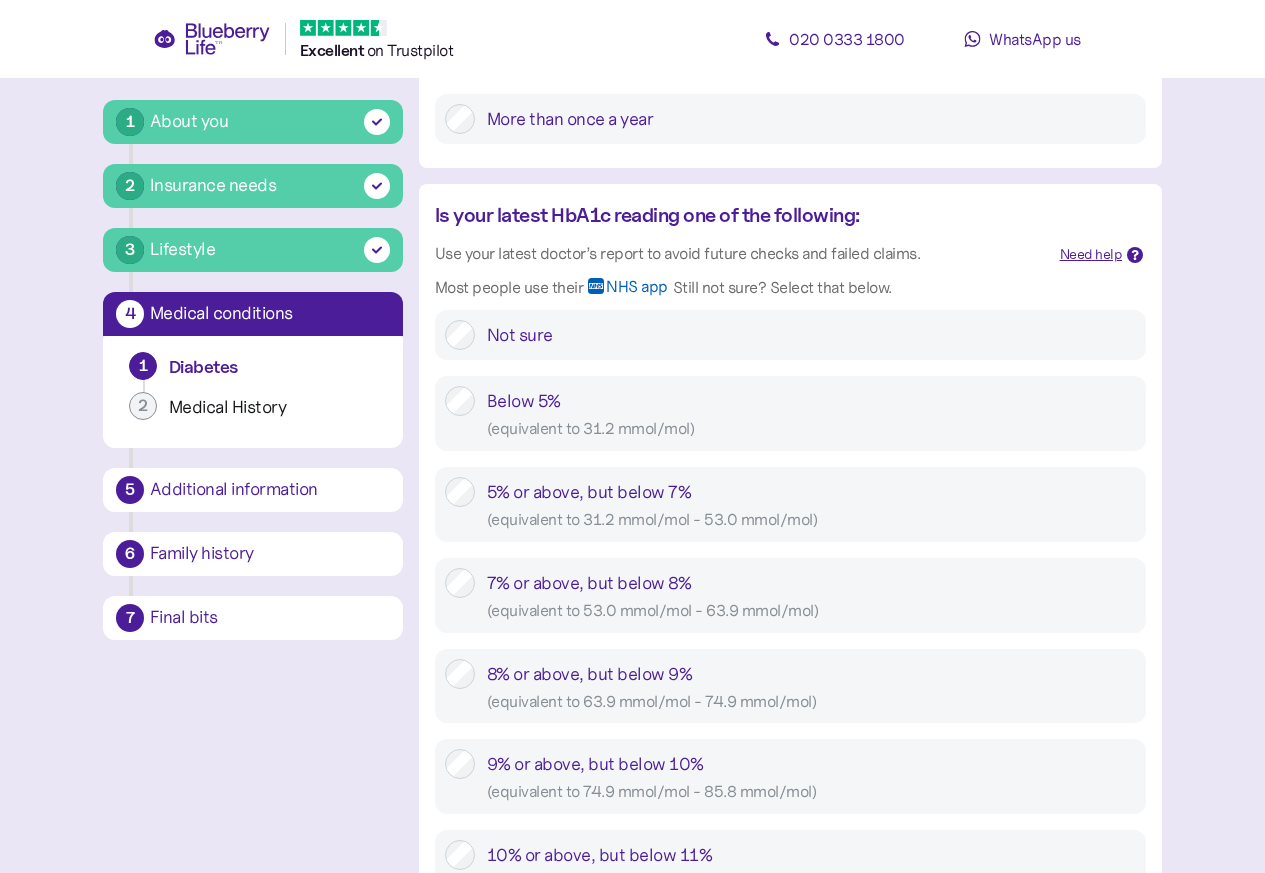 click on "[PERCENTAGE] or above, but below 7% ( equivalent to 31.2 mmol/mol - 53.0 mmol/mol )" at bounding box center [790, 504] 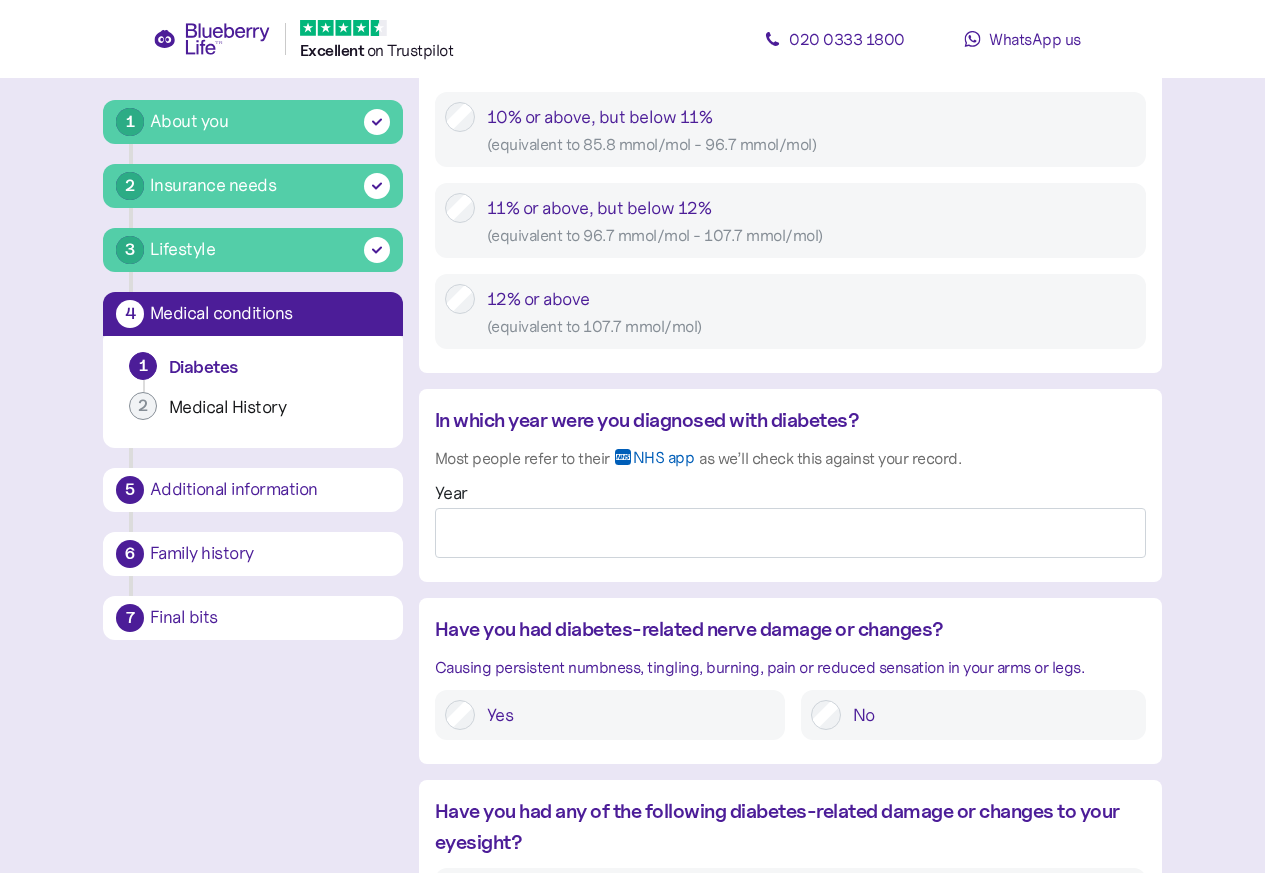 scroll, scrollTop: 1477, scrollLeft: 0, axis: vertical 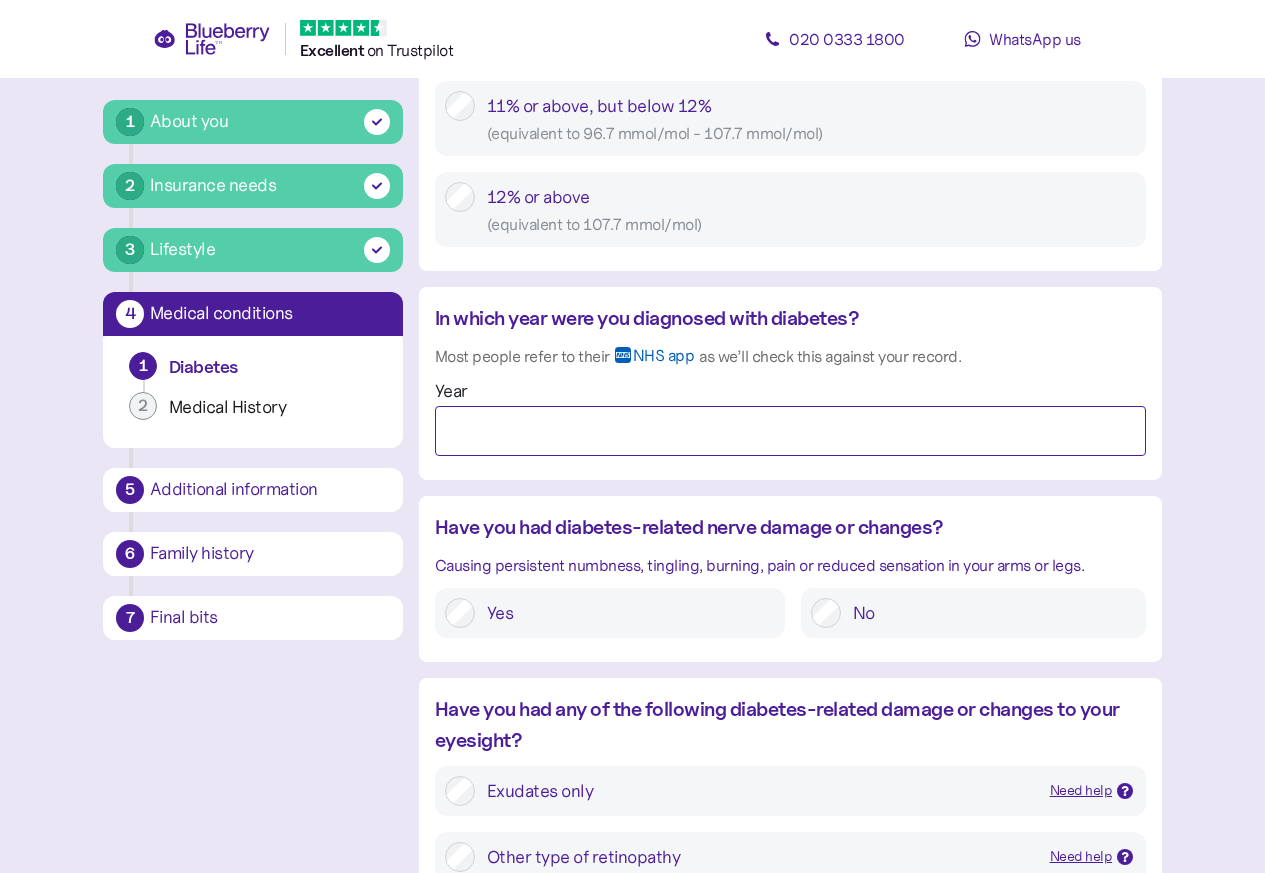 click on "Year" at bounding box center [790, 431] 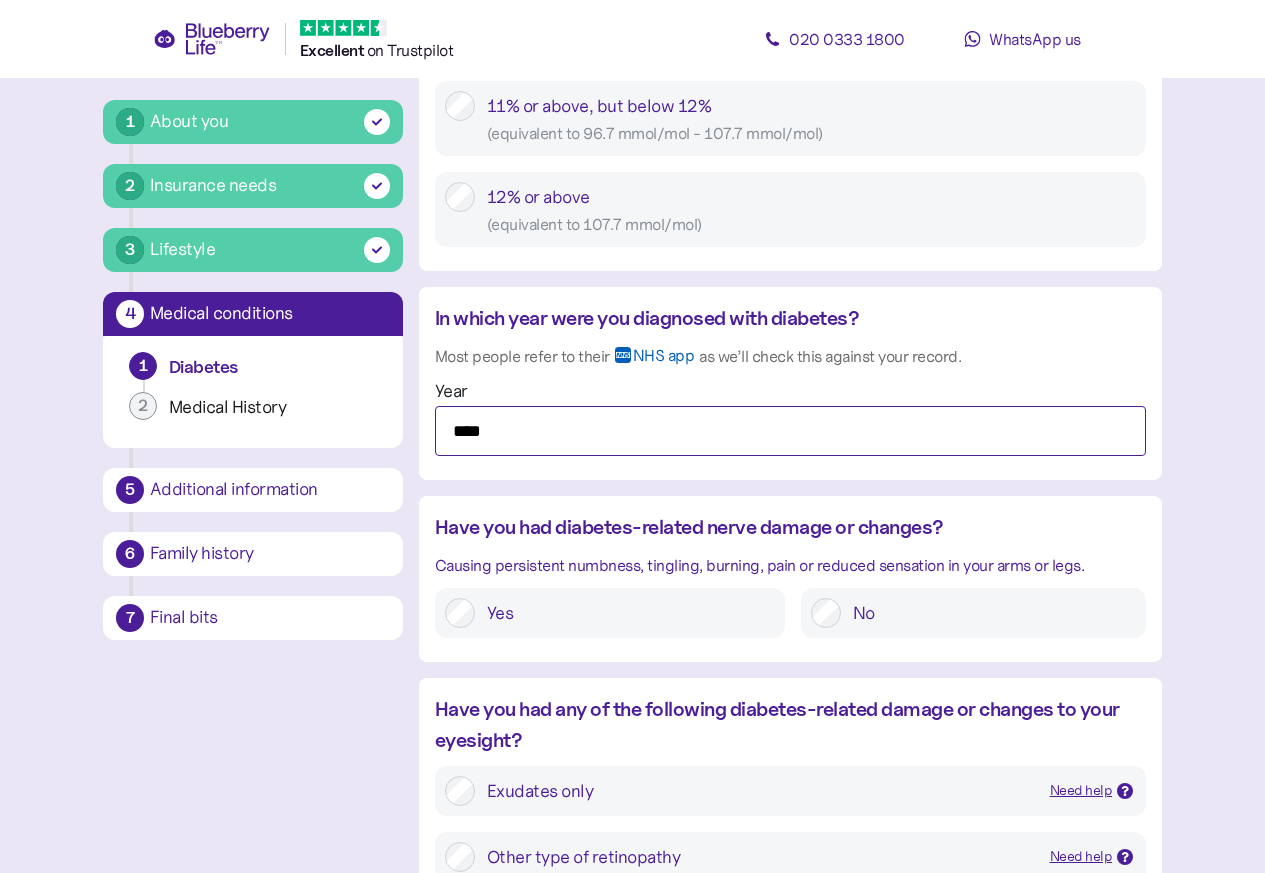 type on "****" 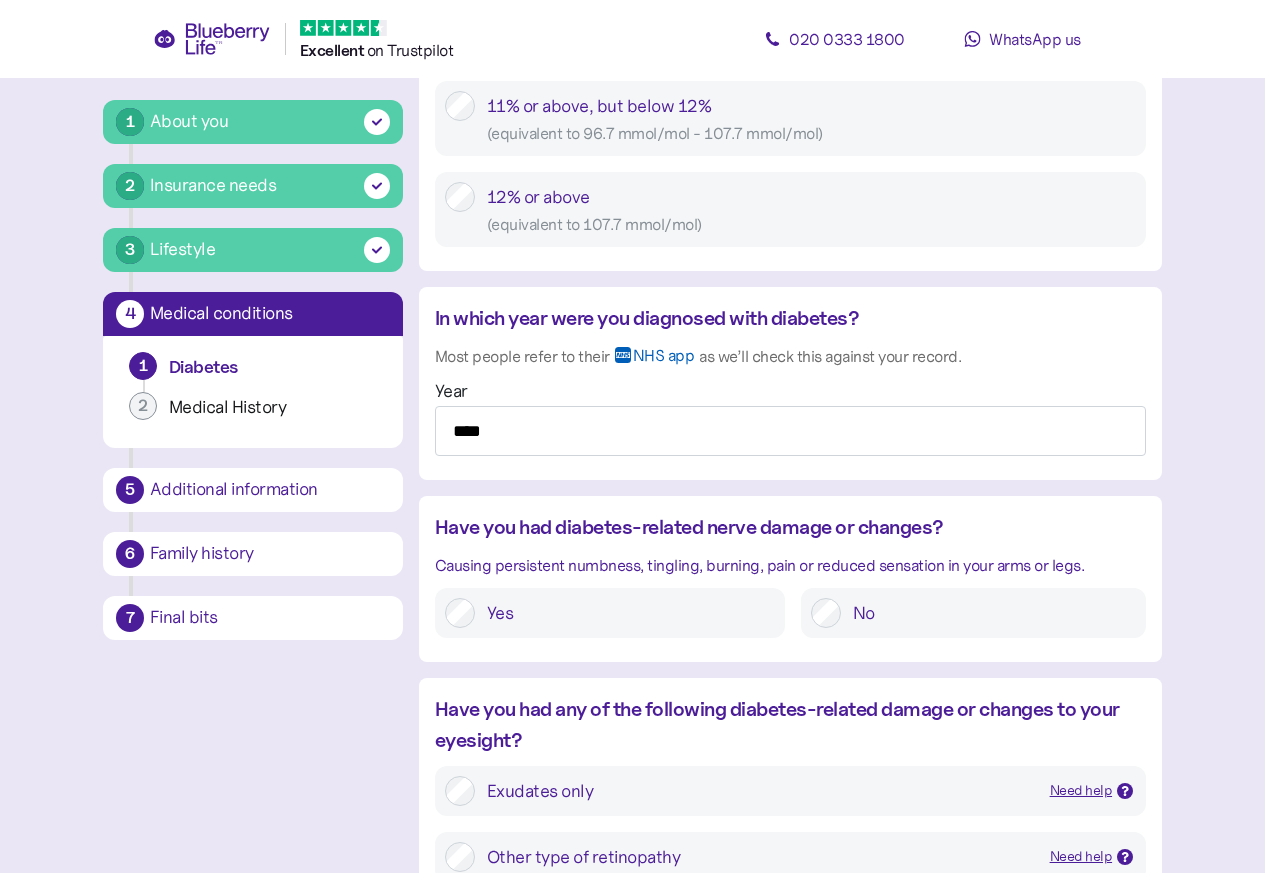 click on "No" at bounding box center (988, 613) 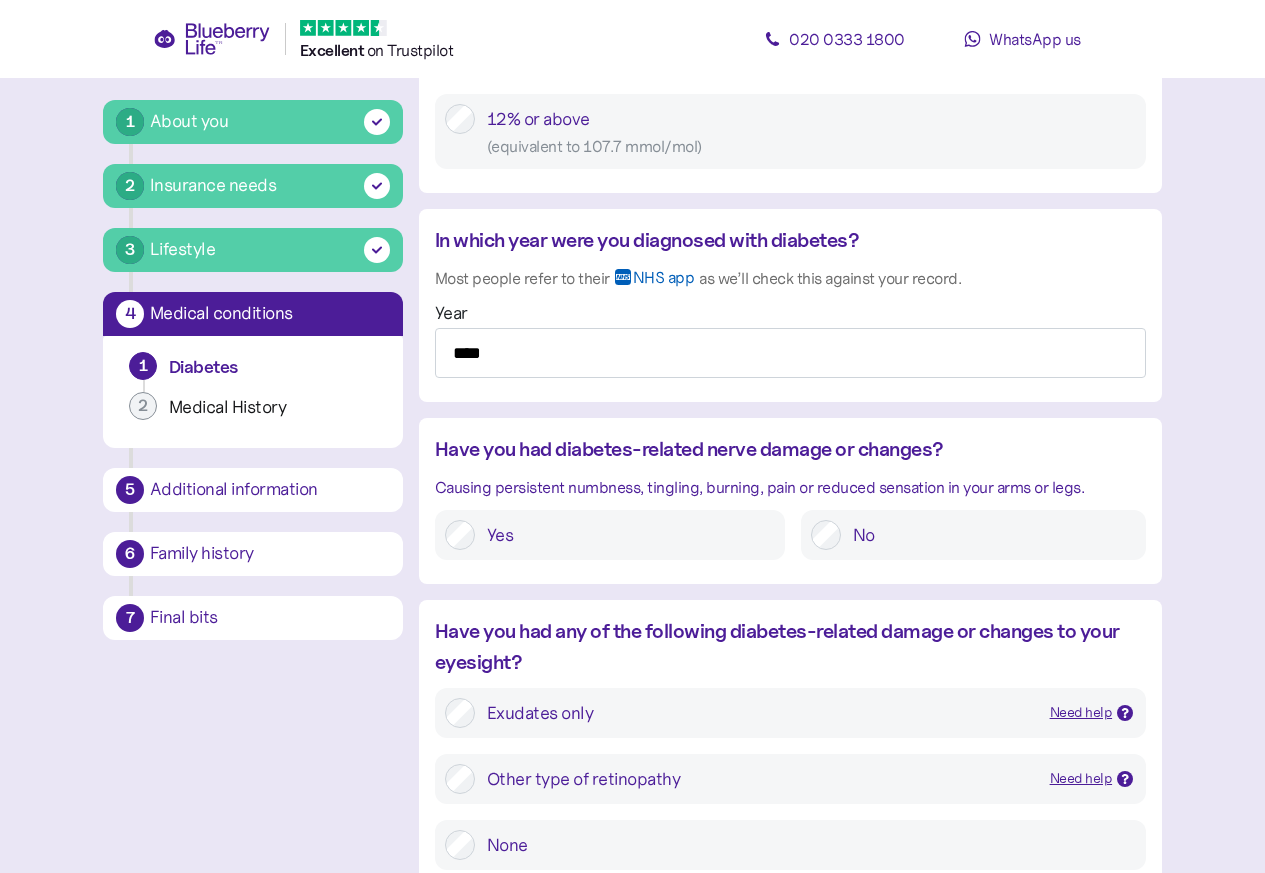 scroll, scrollTop: 2077, scrollLeft: 0, axis: vertical 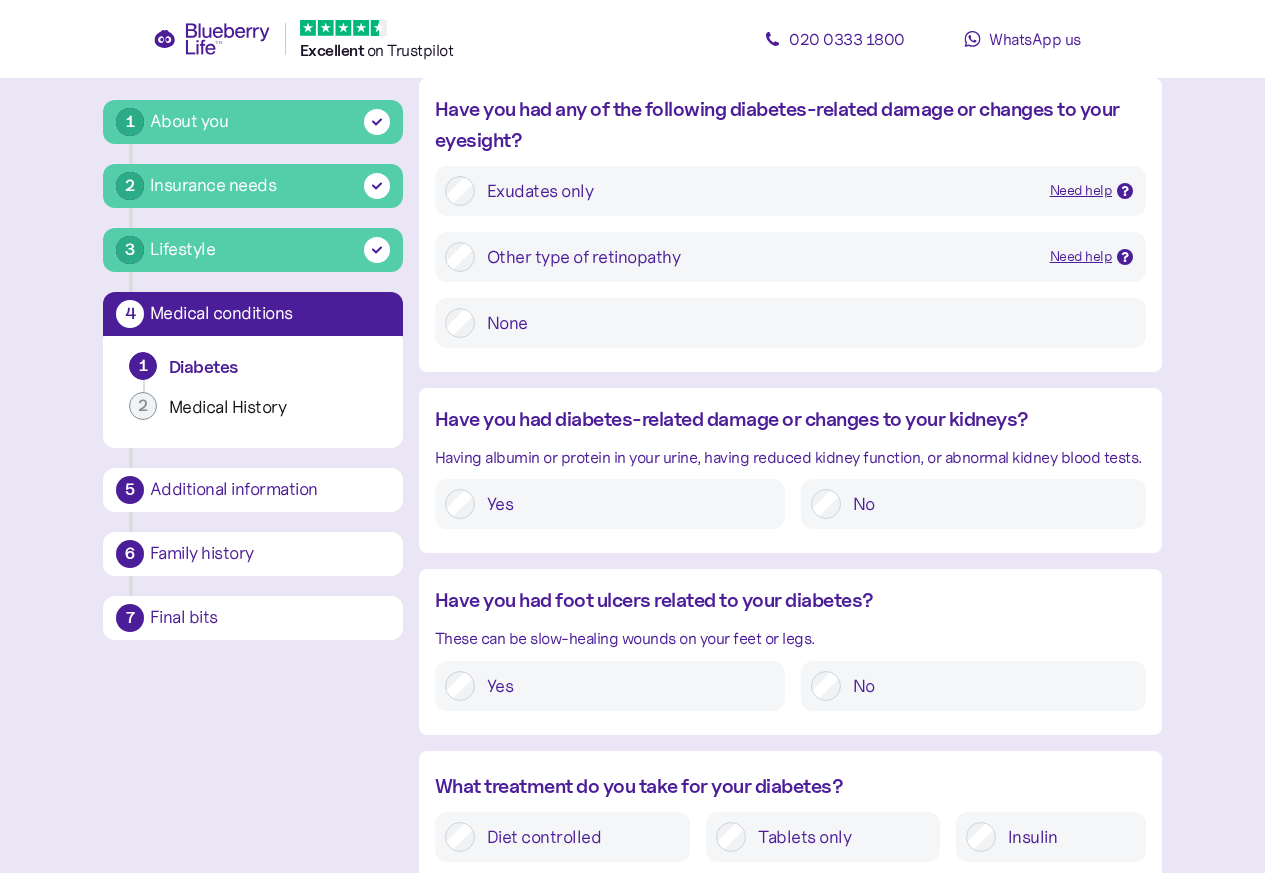 click on "No" at bounding box center (988, 504) 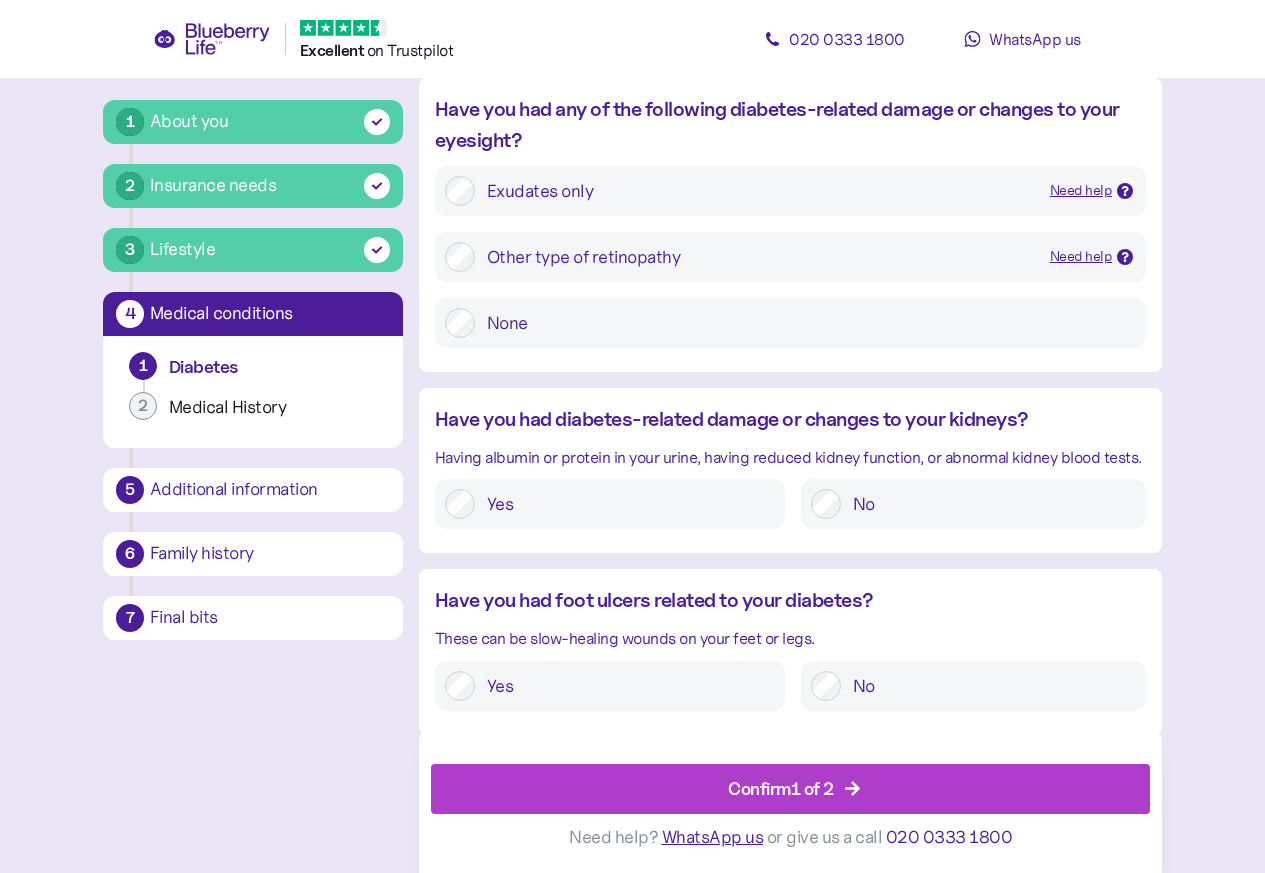 click on "Confirm 1 of 2" at bounding box center (781, 788) 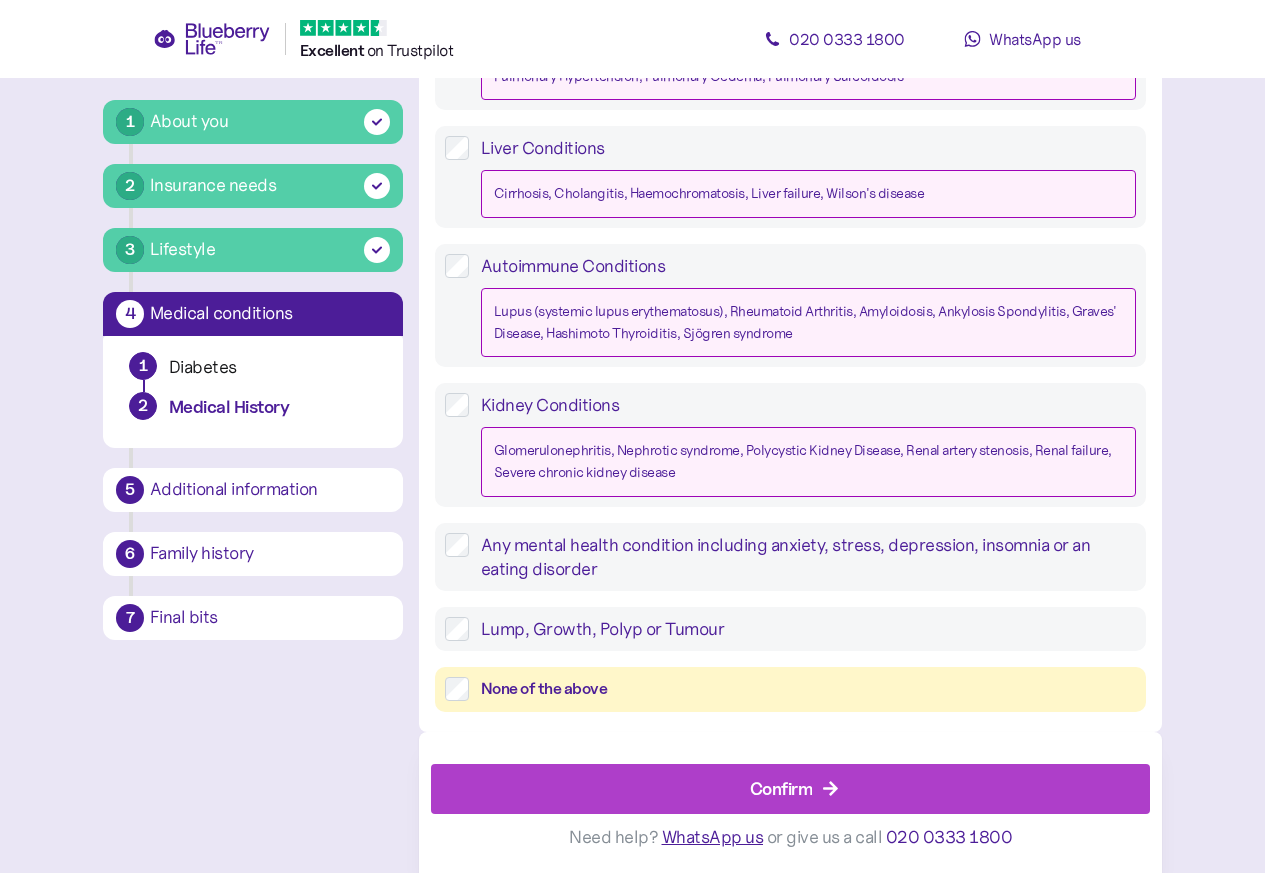 scroll, scrollTop: 37, scrollLeft: 0, axis: vertical 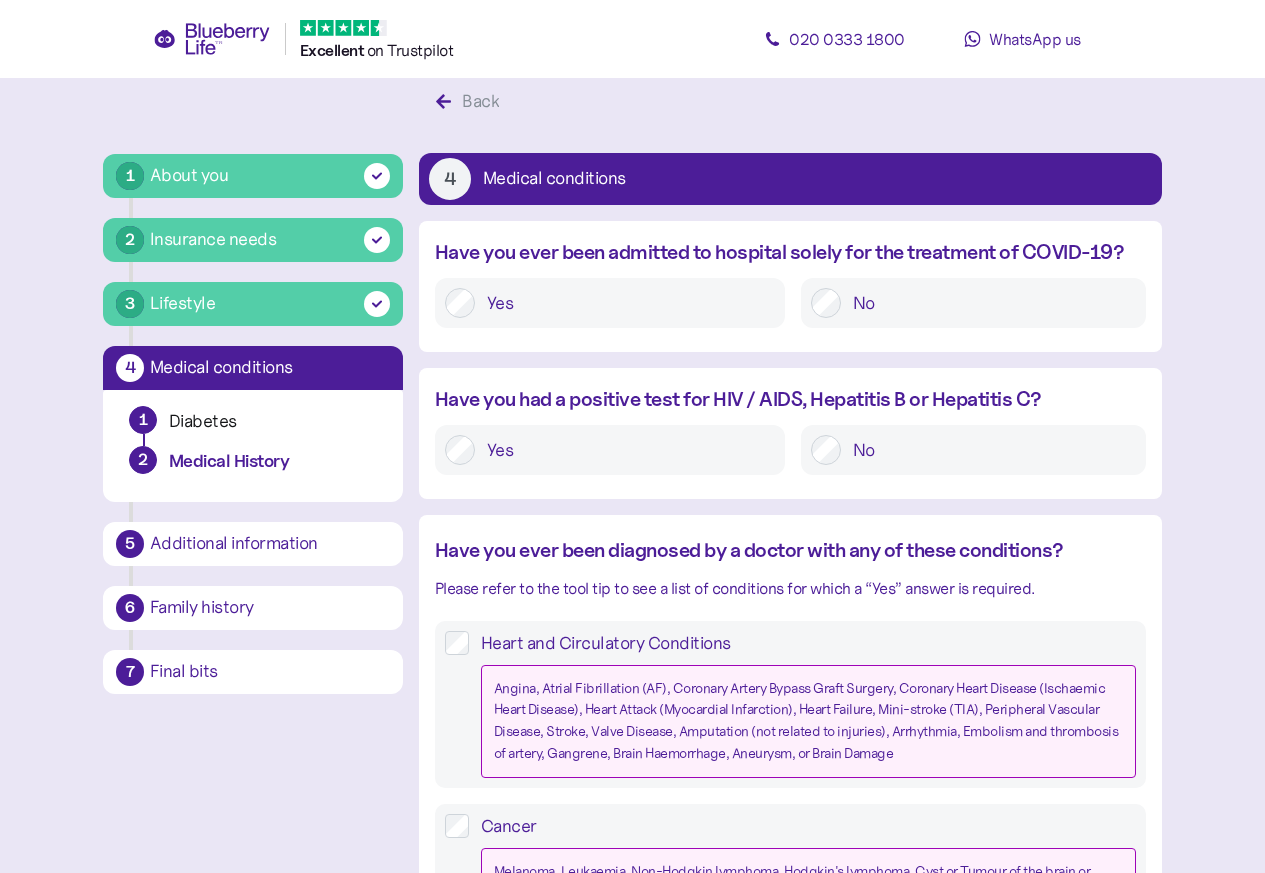 click on "No" at bounding box center (988, 450) 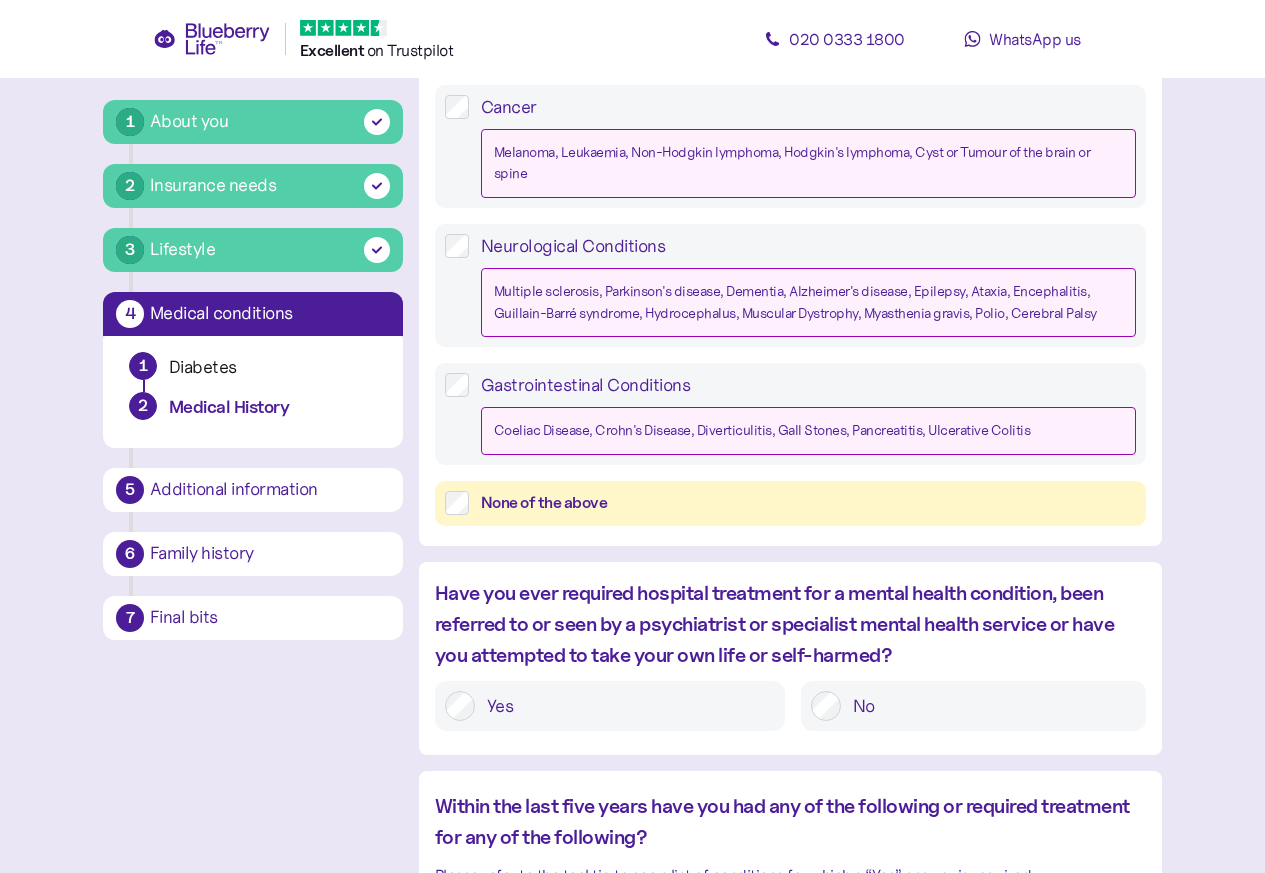 scroll, scrollTop: 757, scrollLeft: 0, axis: vertical 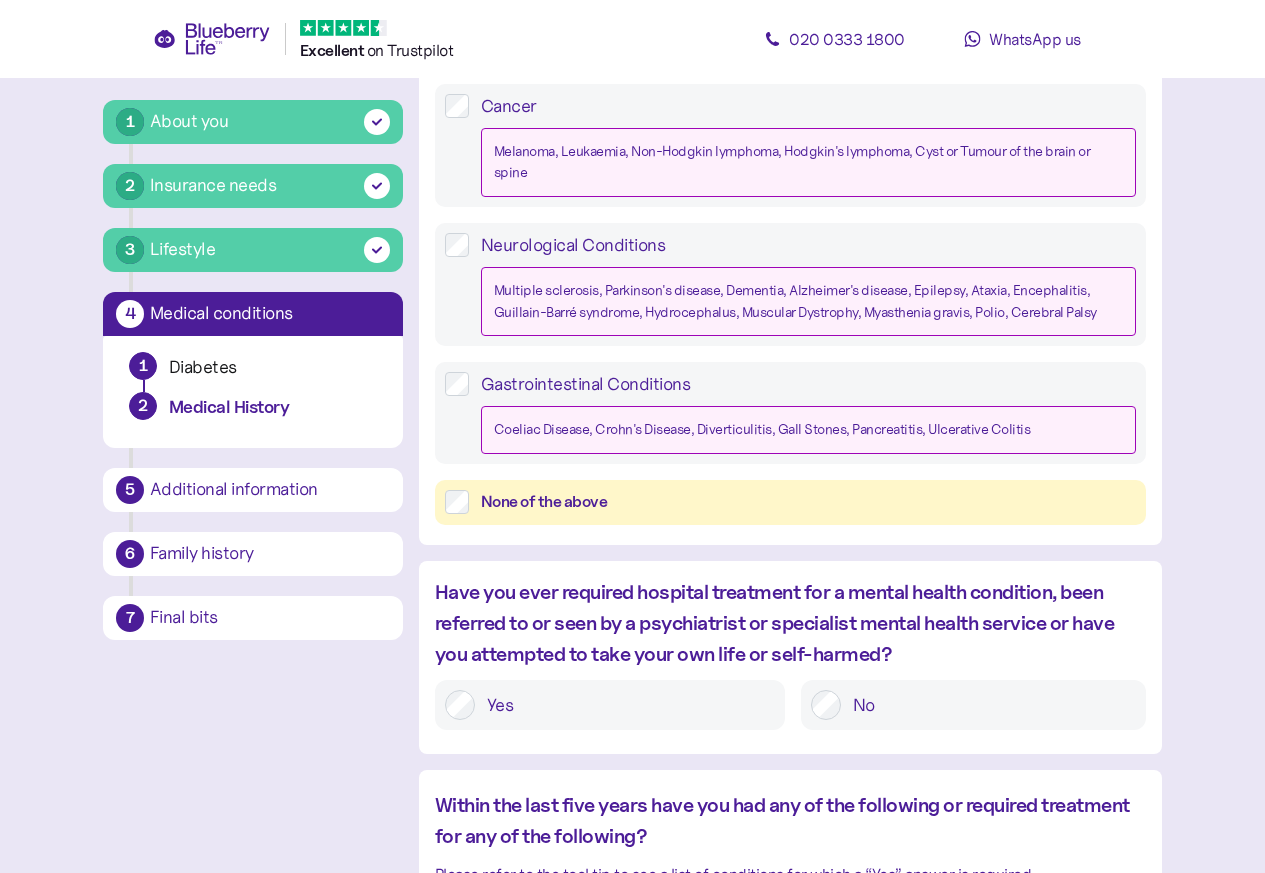 click on "Heart and Circulatory Conditions Angina, Atrial Fibrillation (AF), Coronary Artery Bypass Graft Surgery, Coronary Heart Disease (Ischaemic Heart Disease), Heart Attack (Myocardial Infarction), Heart Failure, Mini-stroke (TIA), Peripheral Vascular Disease, Stroke, Valve Disease, Amputation (not related to injuries), Arrhythmia, Embolism and thrombosis of artery, Gangrene, Brain Haemorrhage, Aneurysm, or Brain Damage Cancer Melanoma, Leukaemia, Non-Hodgkin lymphoma, Hodgkin's lymphoma, Cyst or Tumour of the brain or spine Neurological Conditions Multiple sclerosis, Parkinson's disease, Dementia, Alzheimer's disease, Epilepsy, Ataxia, Encephalitis, Guillain-Barré syndrome, Hydrocephalus, Muscular Dystrophy, Myasthenia gravis, Polio, Cerebral Palsy Gastrointestinal Conditions None of the above" at bounding box center (790, 170) 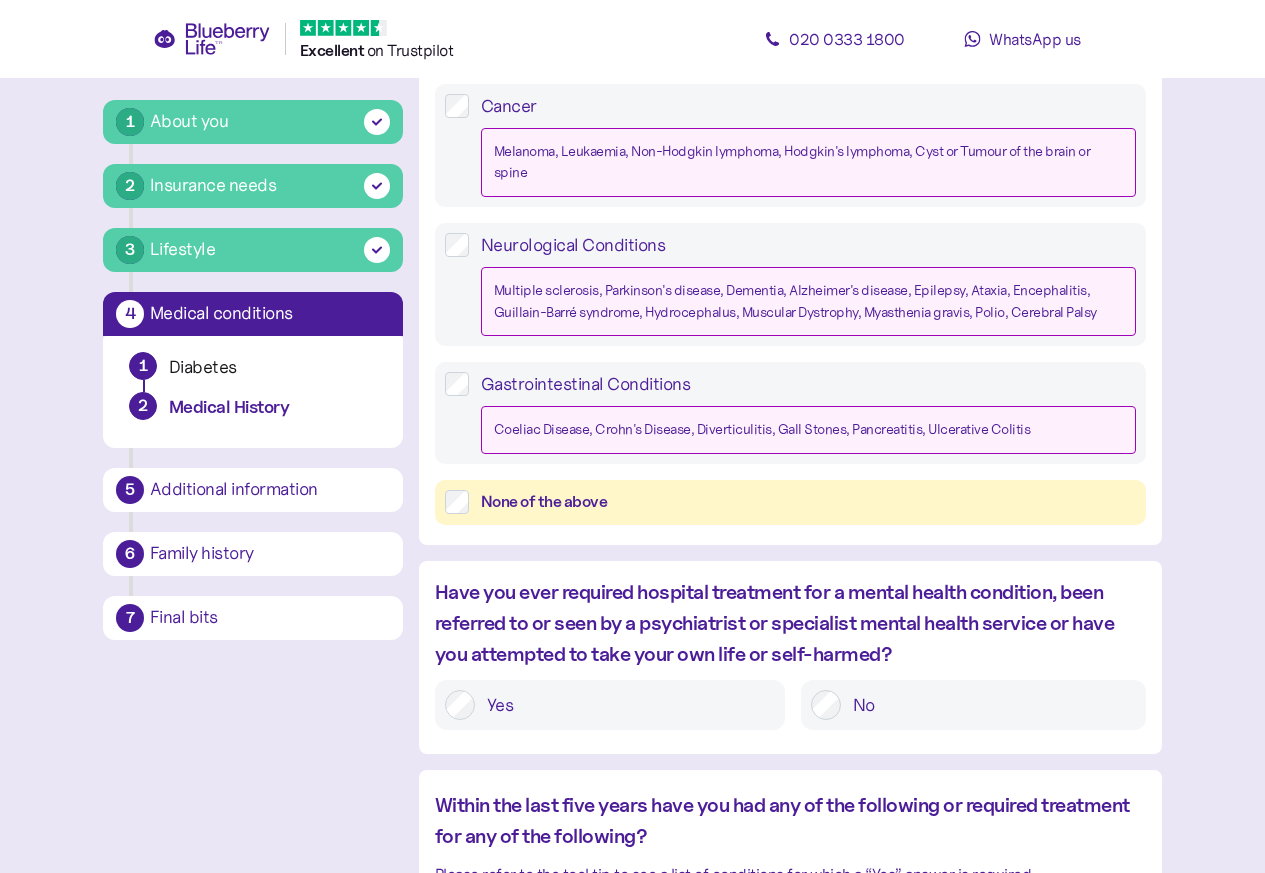 click on "No" at bounding box center [988, 705] 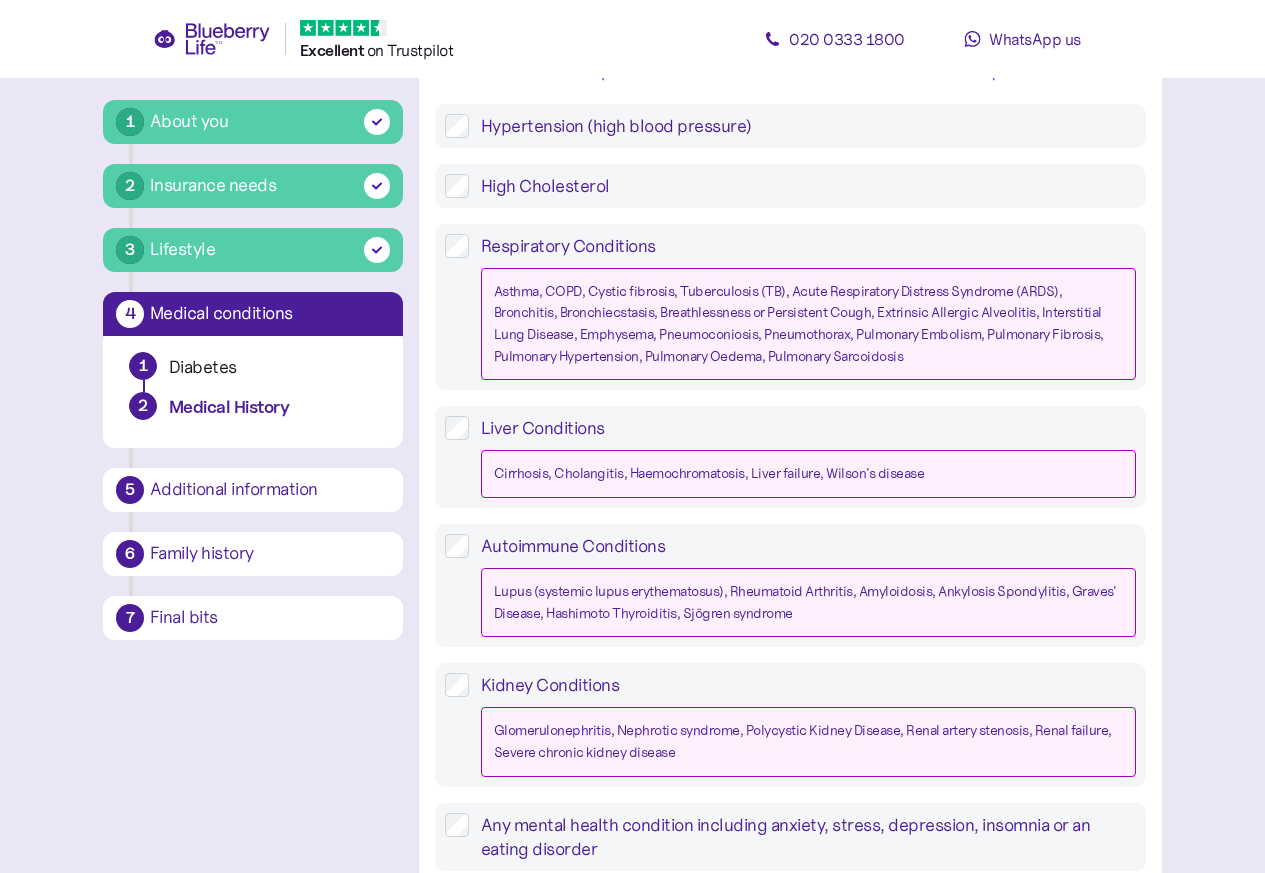 scroll, scrollTop: 1842, scrollLeft: 0, axis: vertical 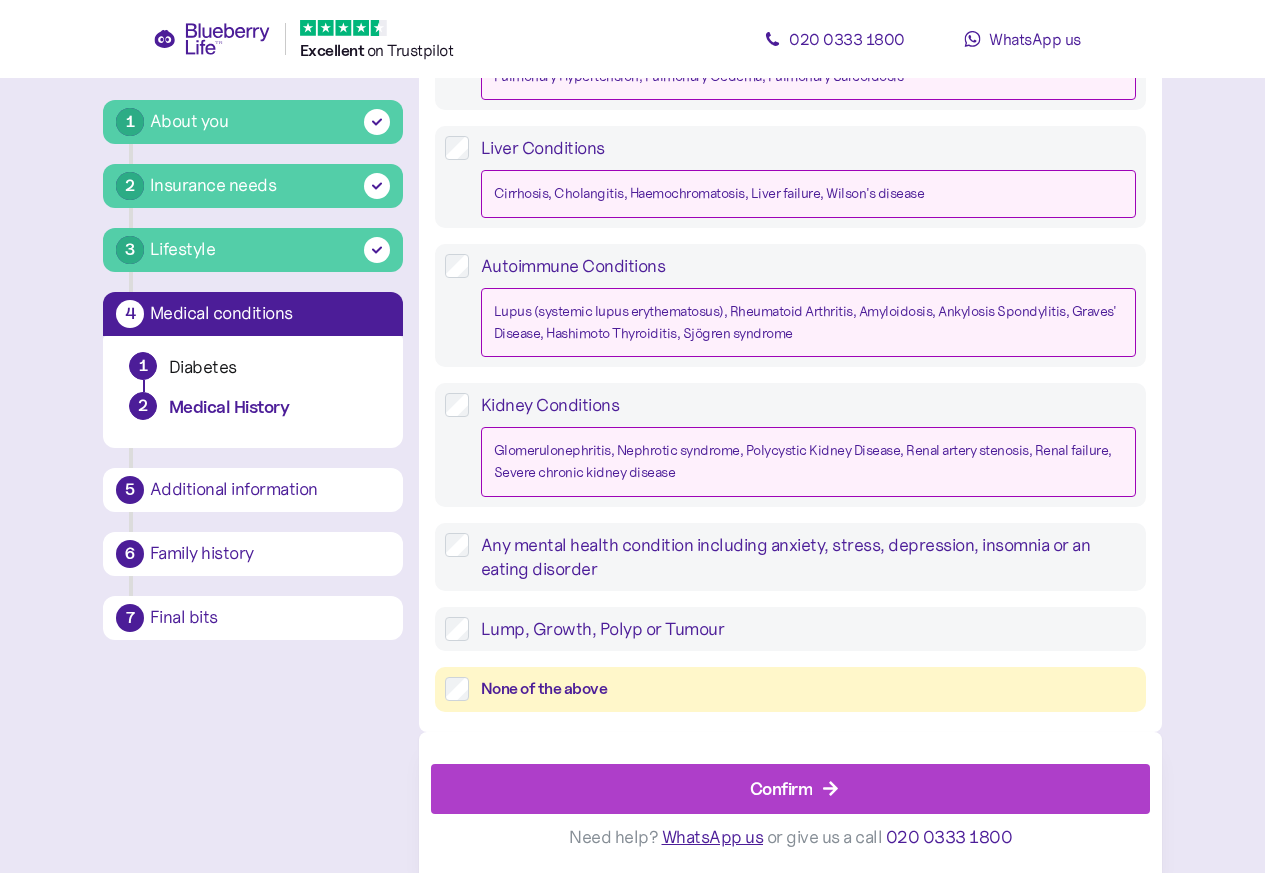 click on "Confirm" at bounding box center [795, 789] 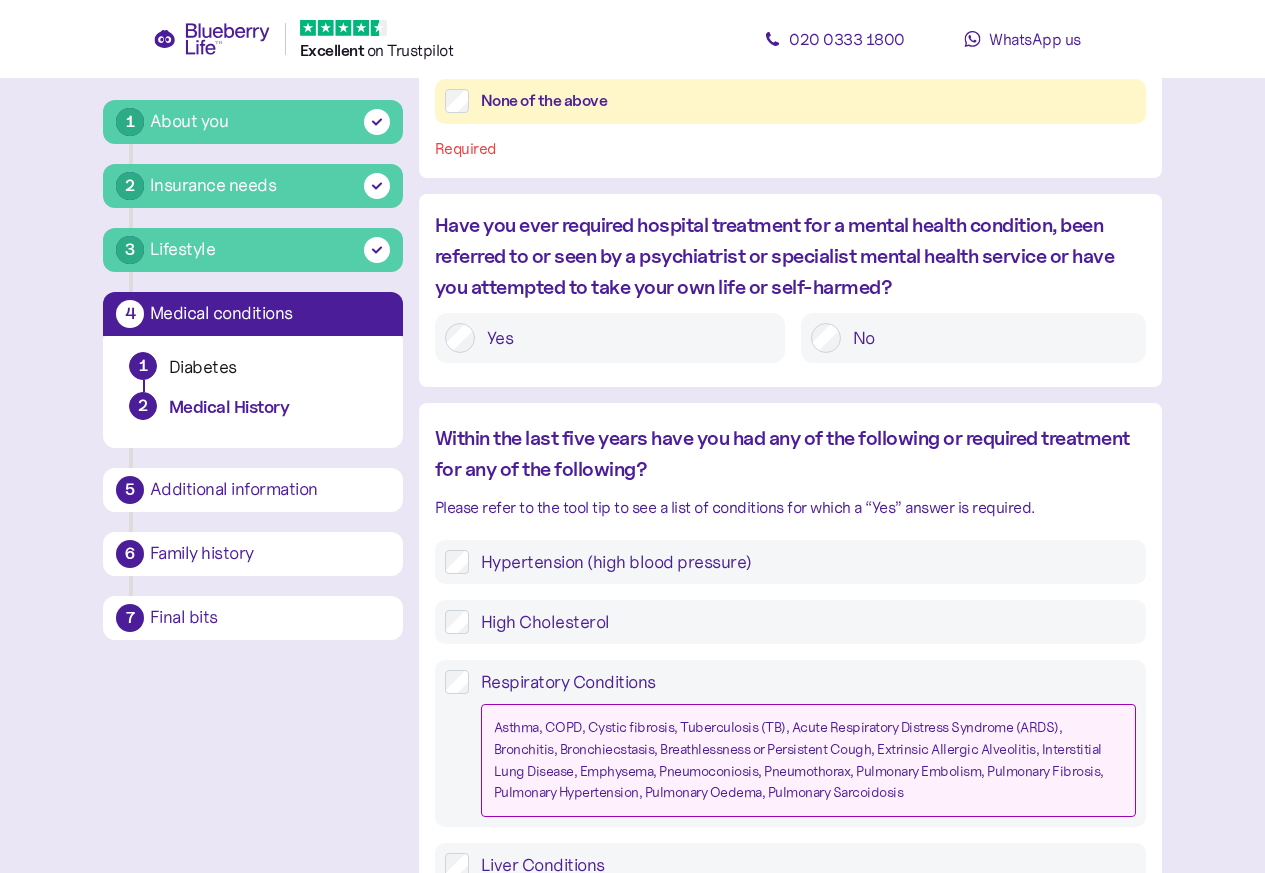 scroll, scrollTop: 1157, scrollLeft: 0, axis: vertical 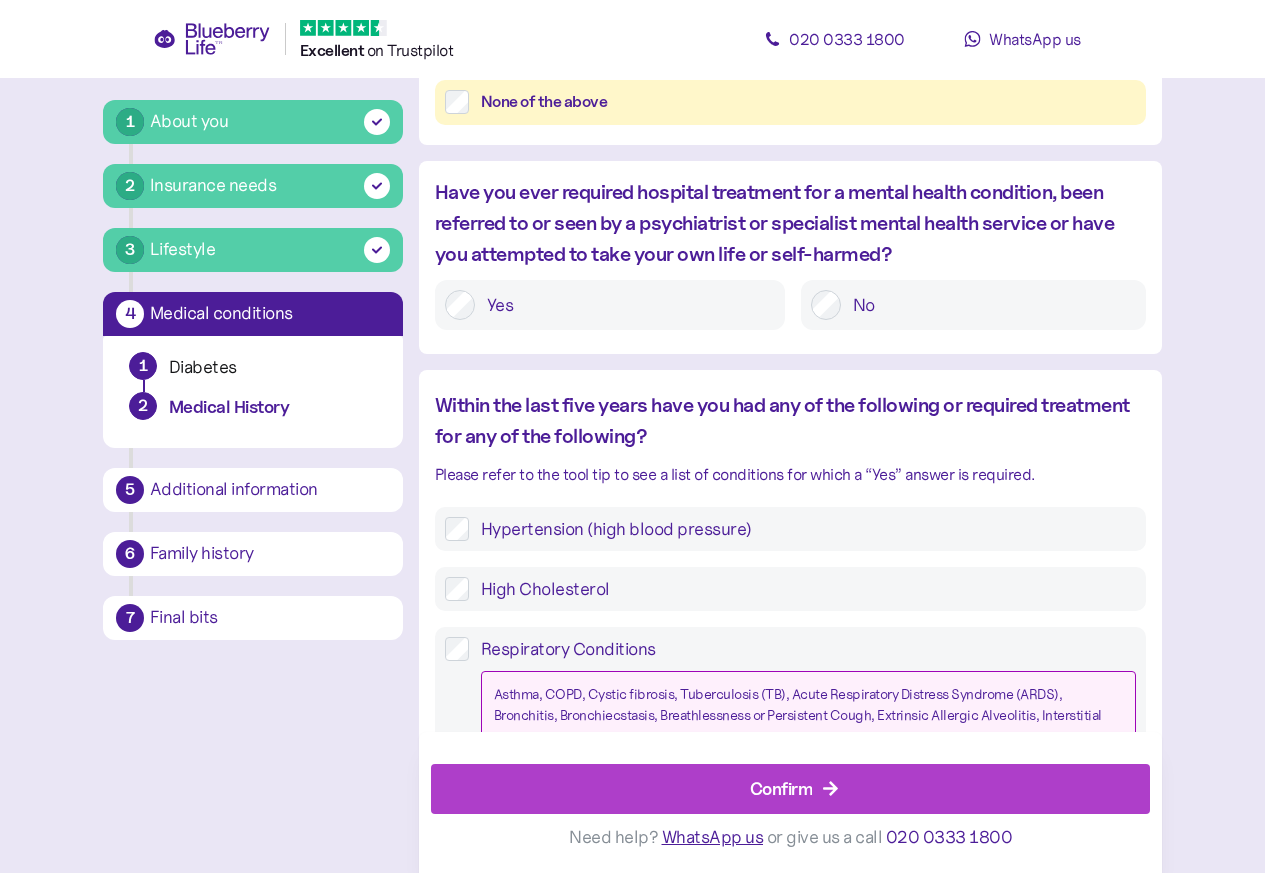 click 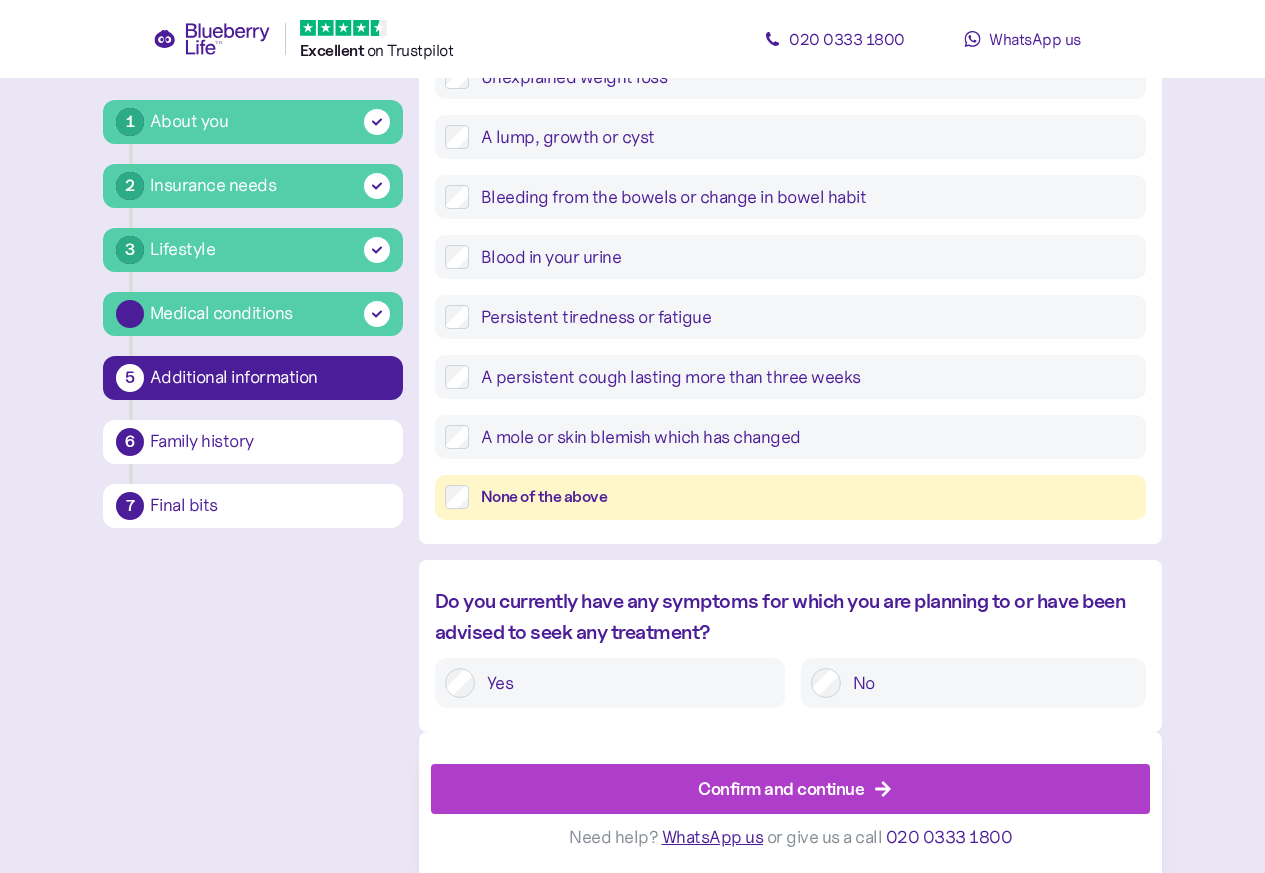 scroll, scrollTop: 37, scrollLeft: 0, axis: vertical 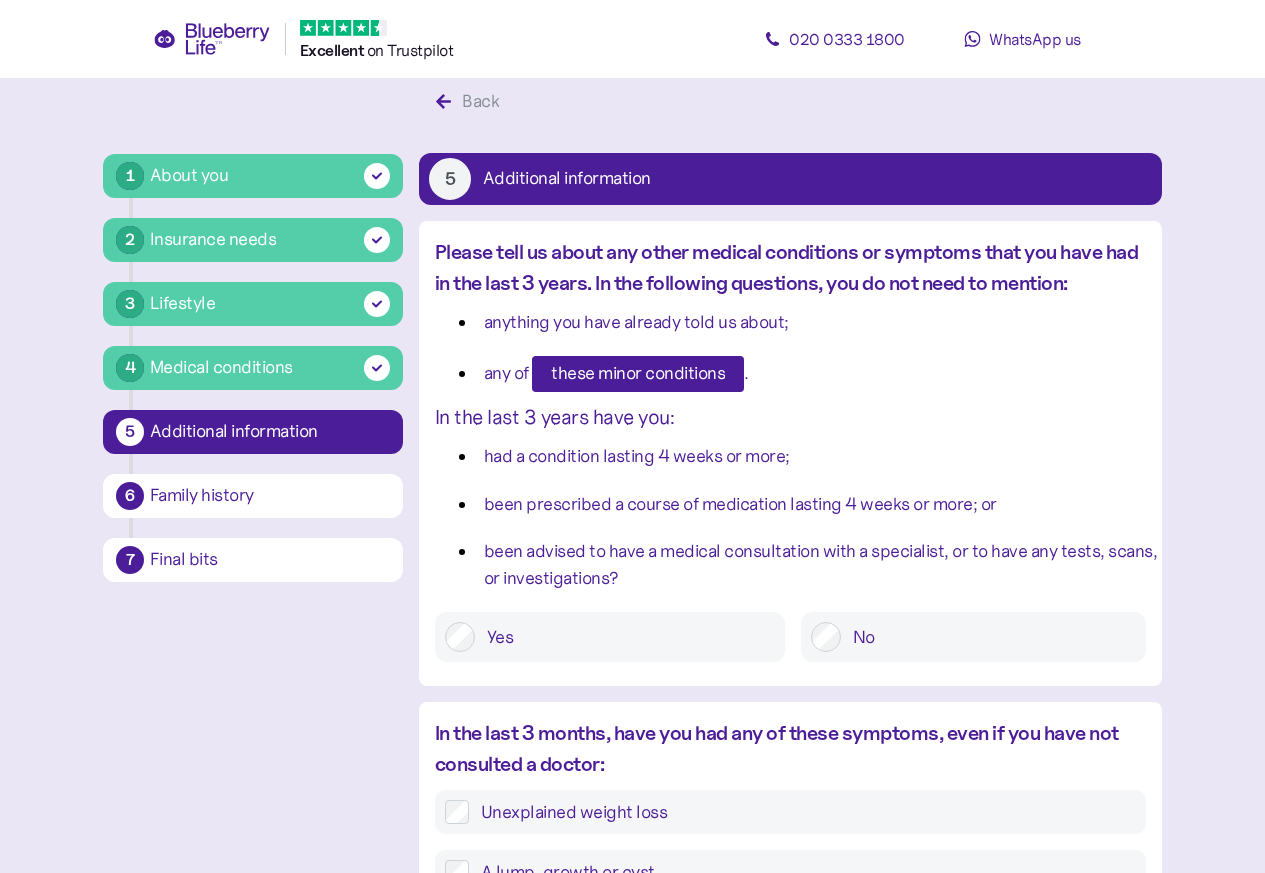 click at bounding box center [826, 637] 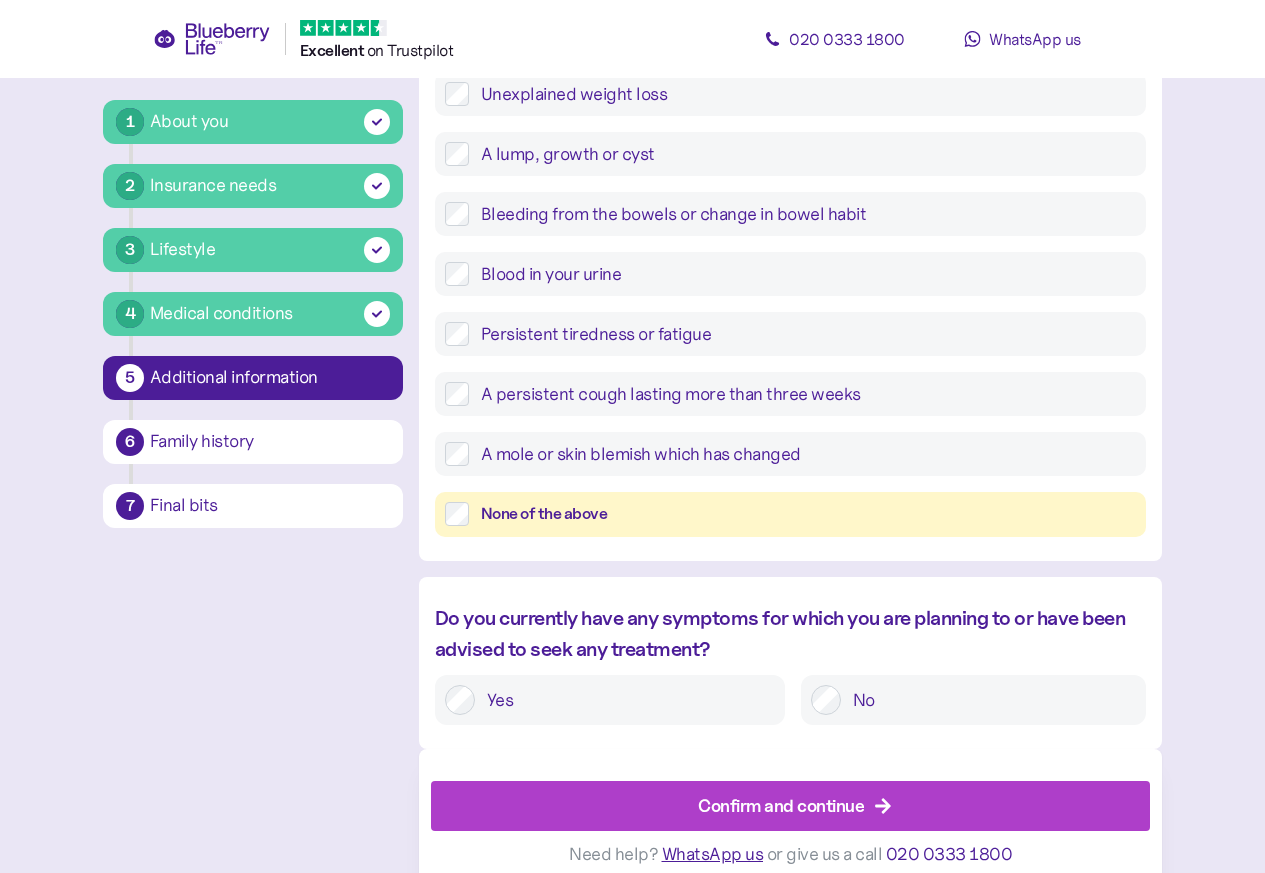 scroll, scrollTop: 757, scrollLeft: 0, axis: vertical 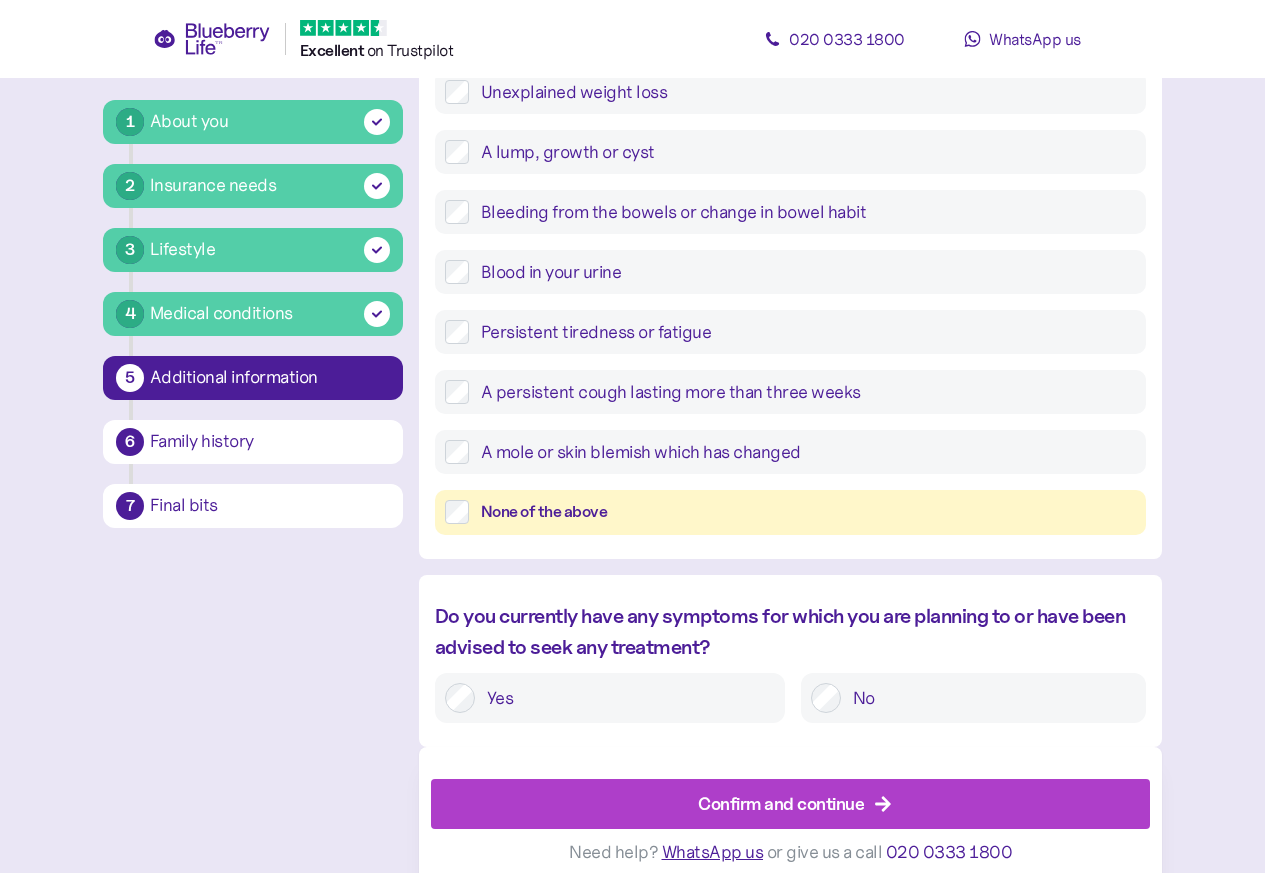 click on "None of the above" at bounding box center (790, 512) 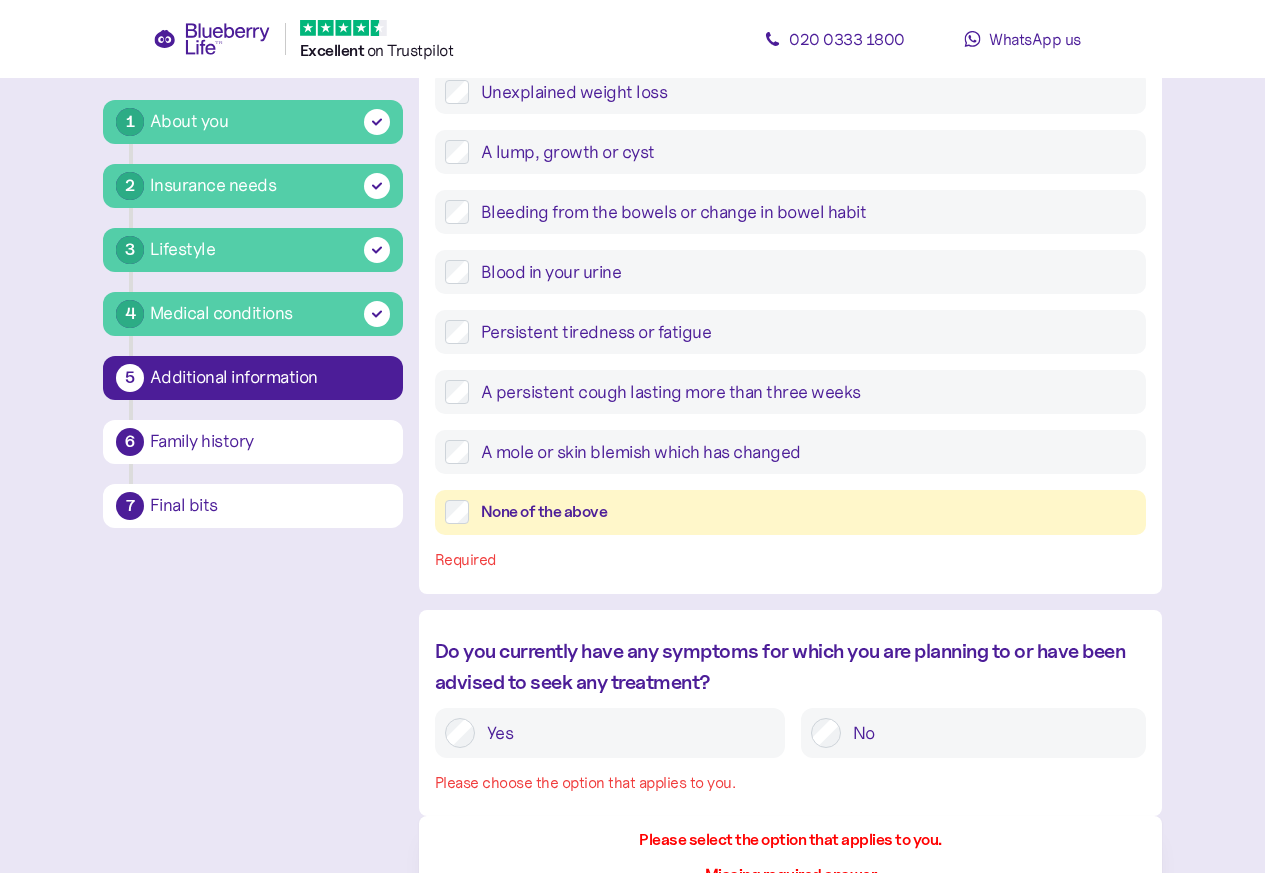 click on "Do you currently have any symptoms for which you are planning to or have been advised to seek any treatment? Yes No Please choose the option that applies to you." at bounding box center (790, 724) 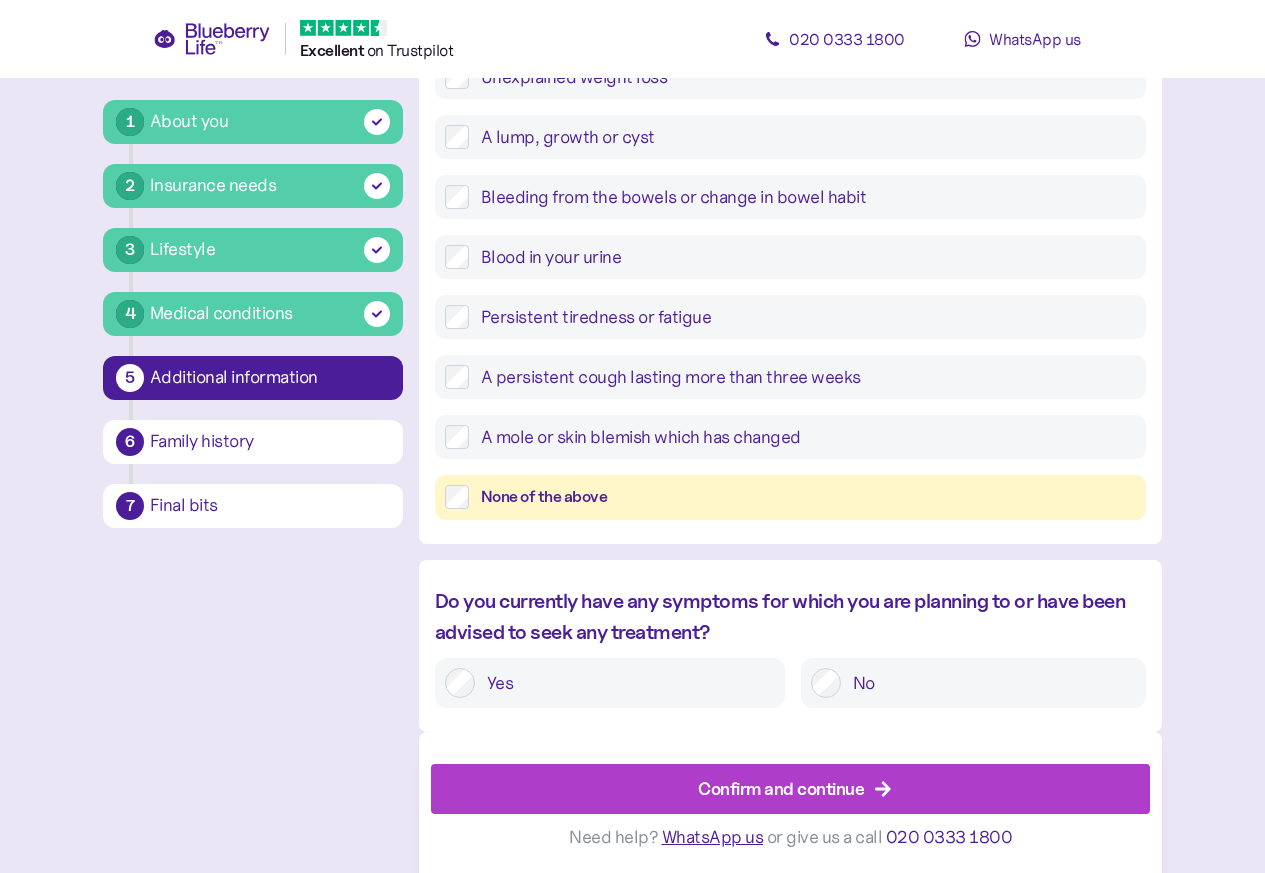 scroll, scrollTop: 757, scrollLeft: 0, axis: vertical 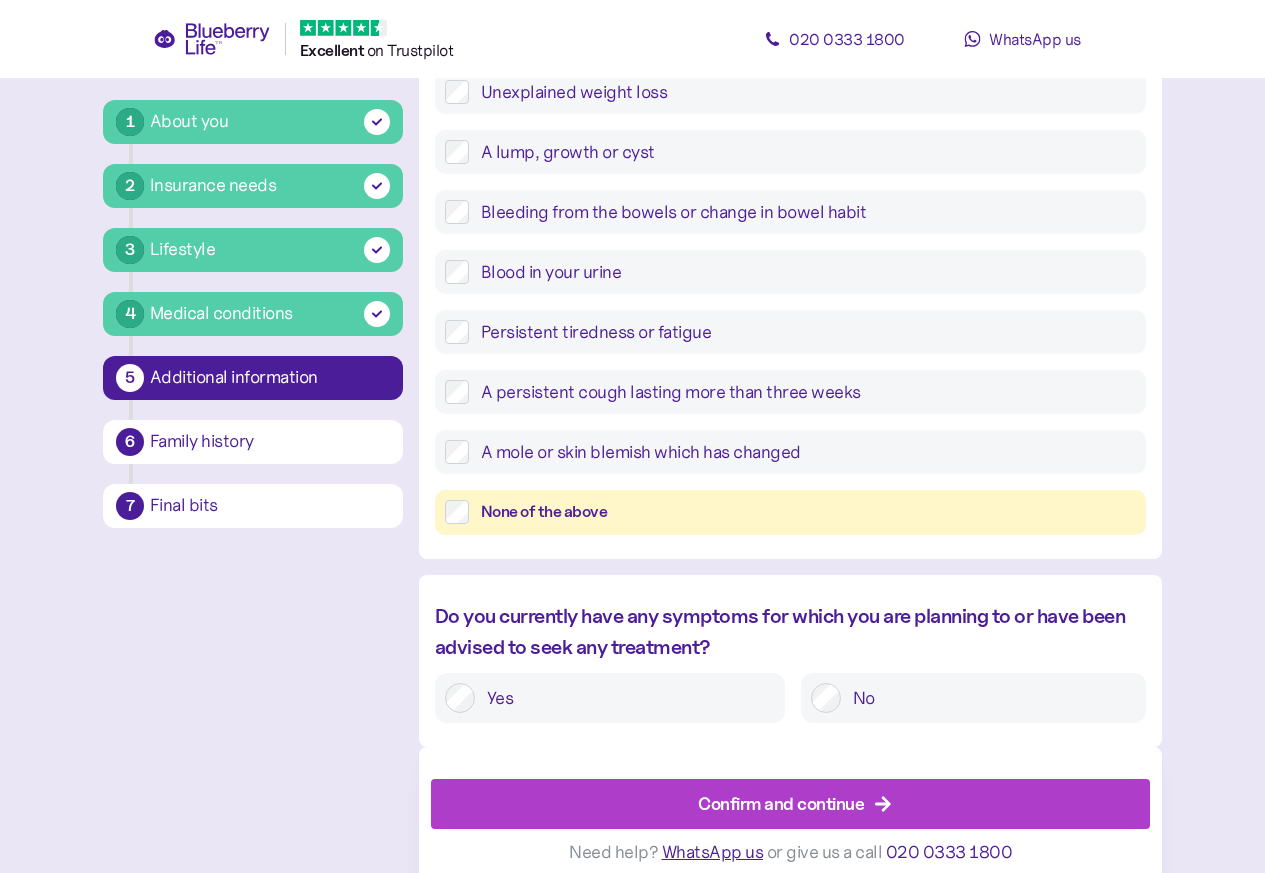 click on "No" at bounding box center (988, 698) 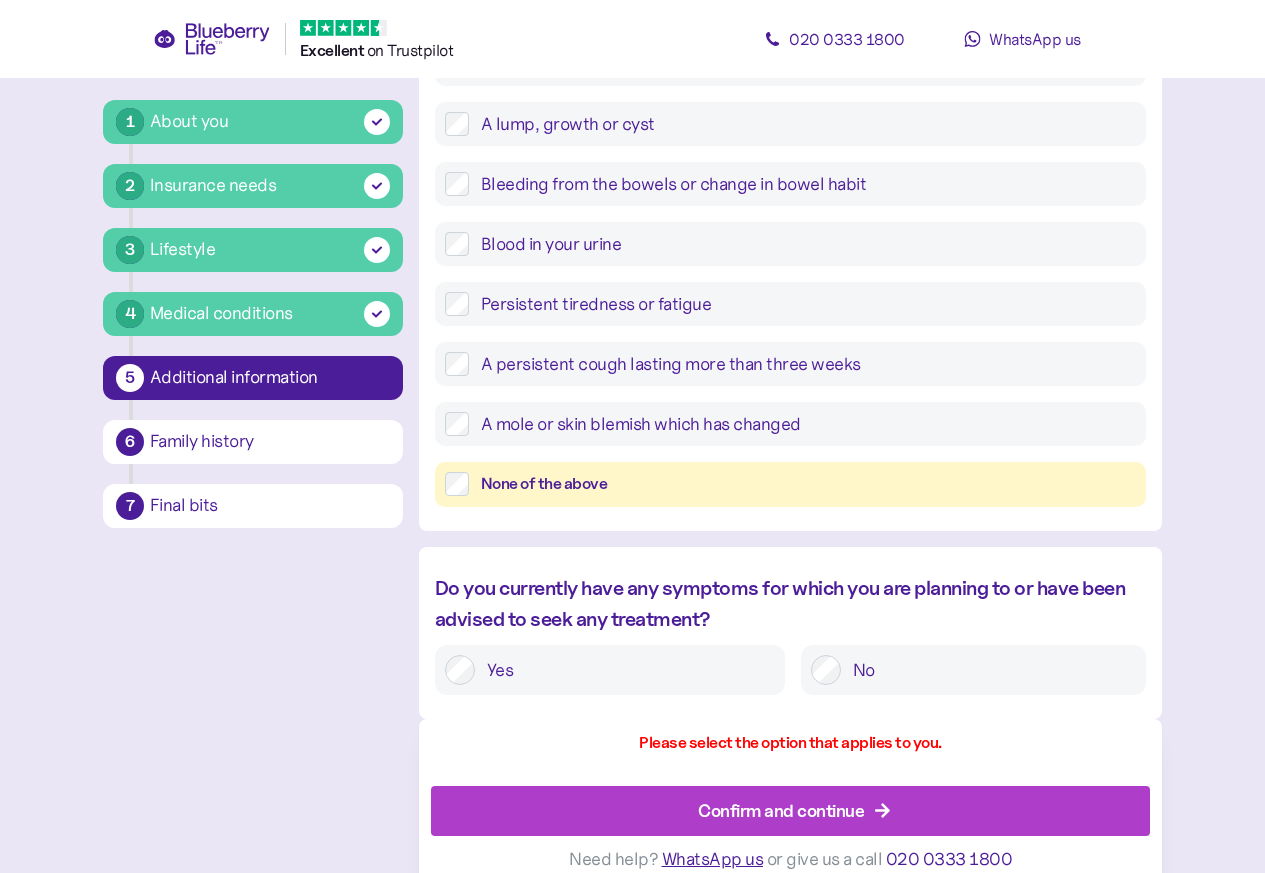 scroll, scrollTop: 841, scrollLeft: 0, axis: vertical 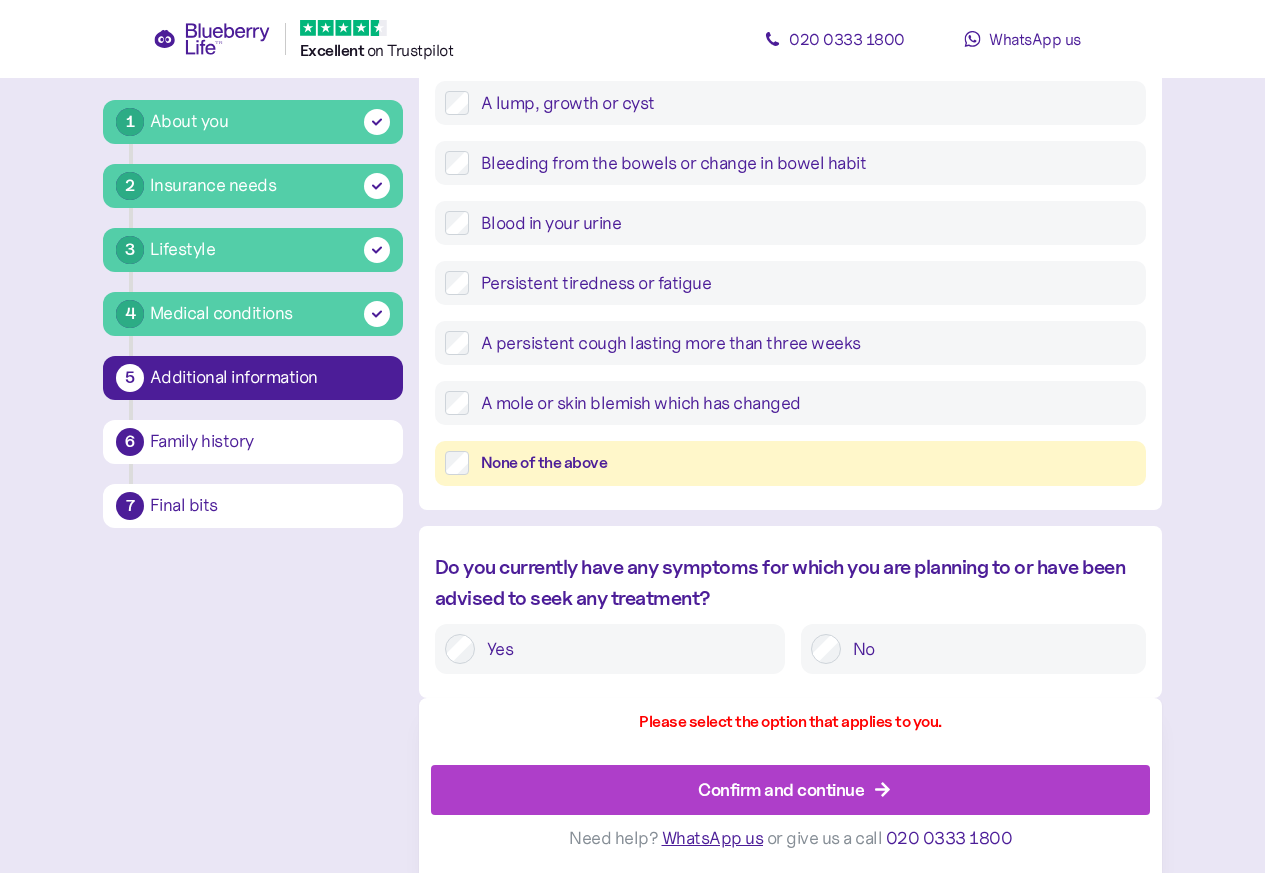 click at bounding box center (826, 649) 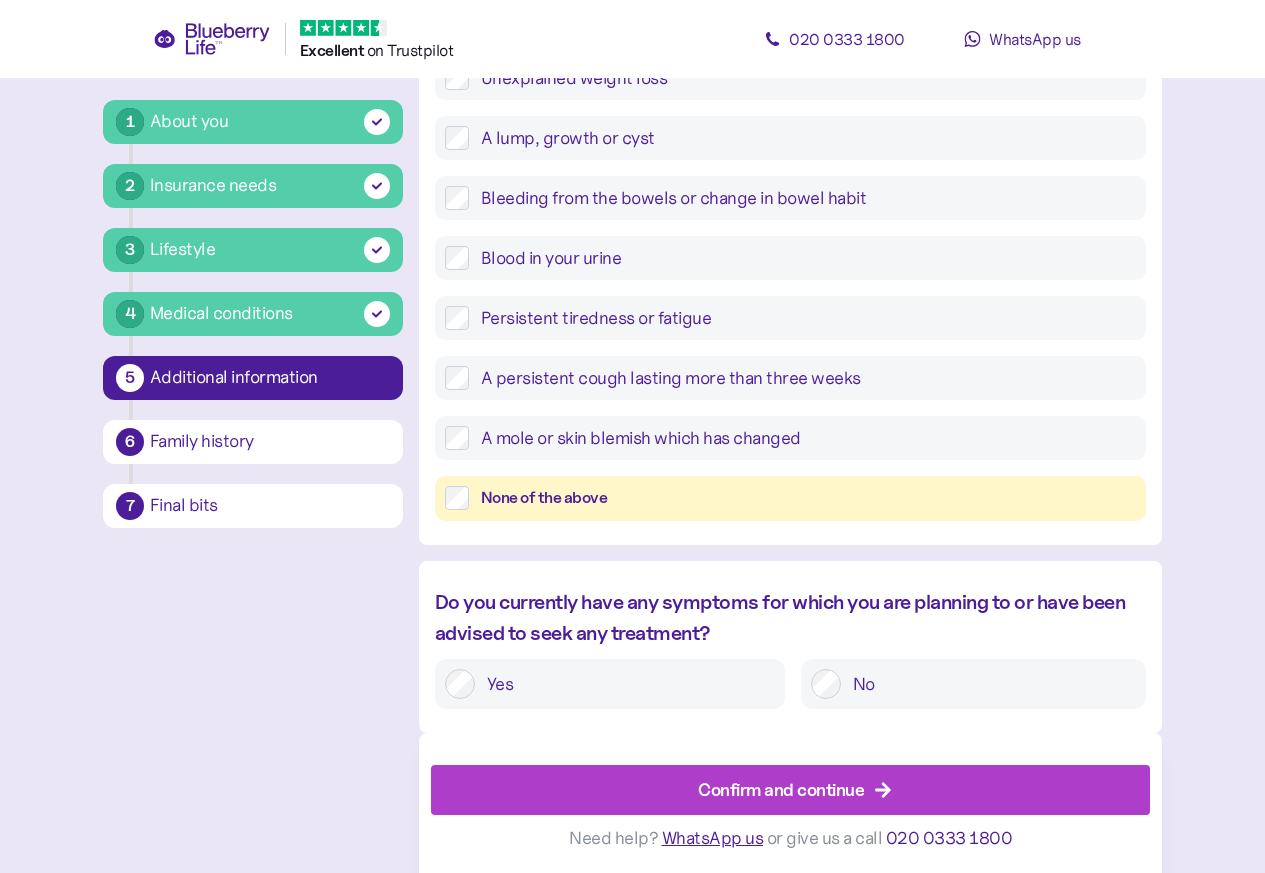 click on "Confirm and continue" at bounding box center (781, 789) 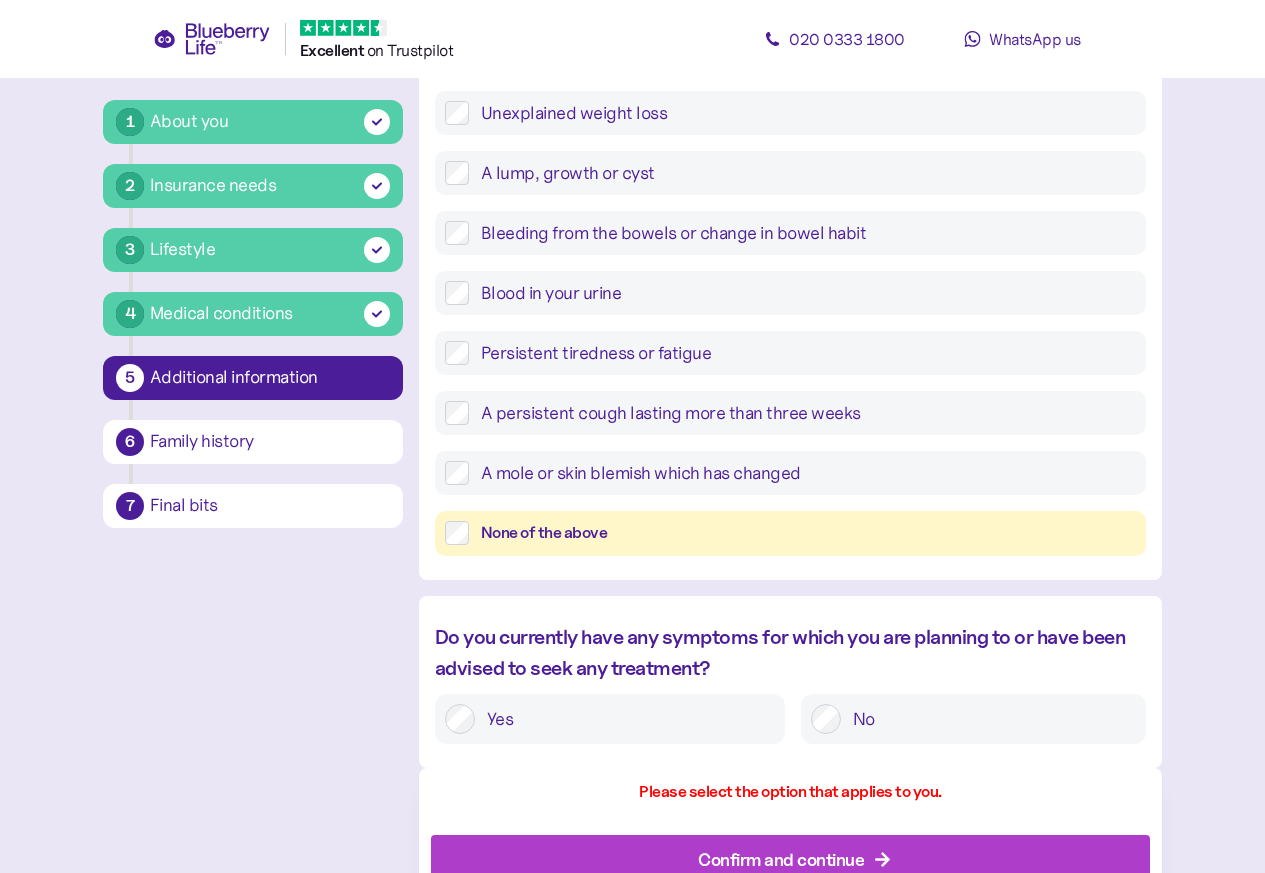 scroll, scrollTop: 806, scrollLeft: 0, axis: vertical 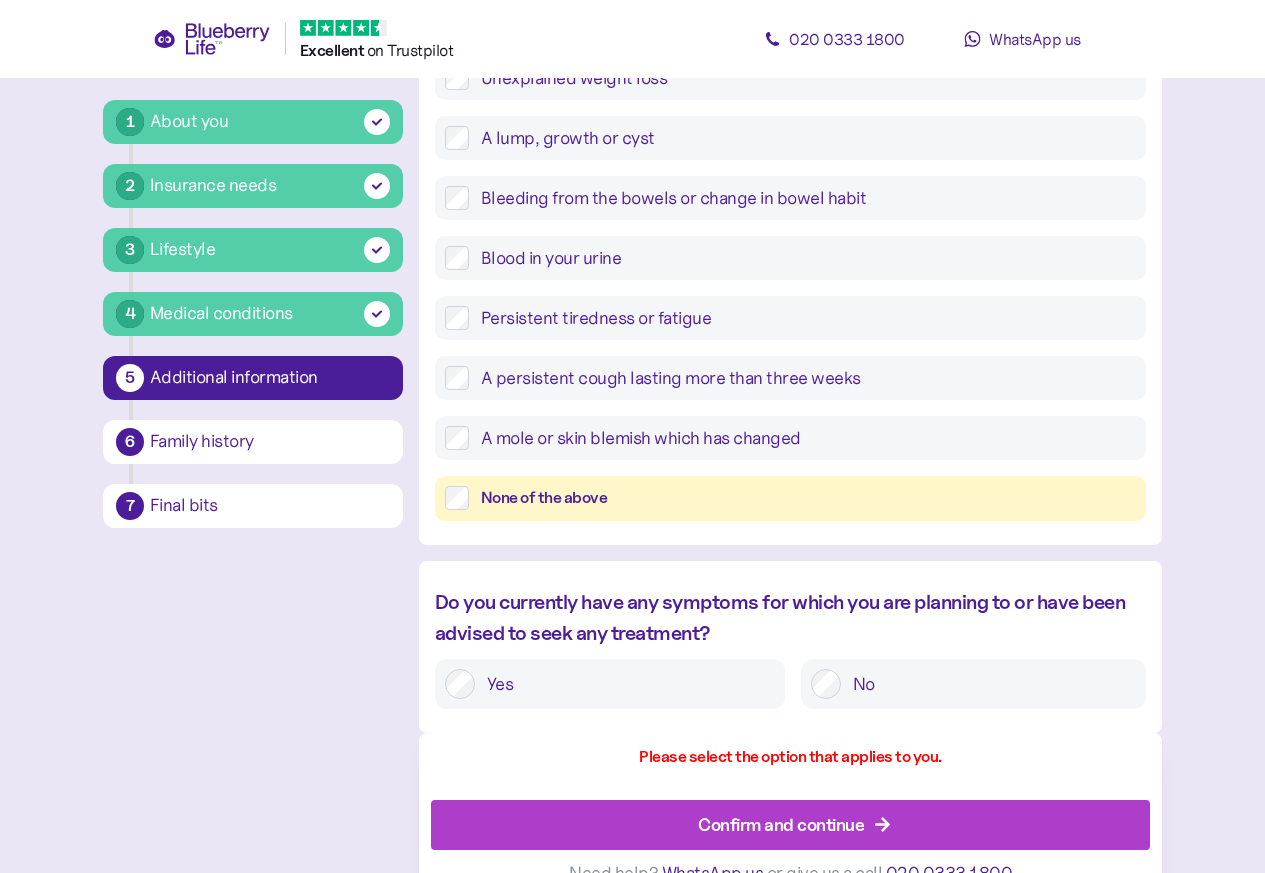 click on "Please select the option that applies to you." at bounding box center (790, 772) 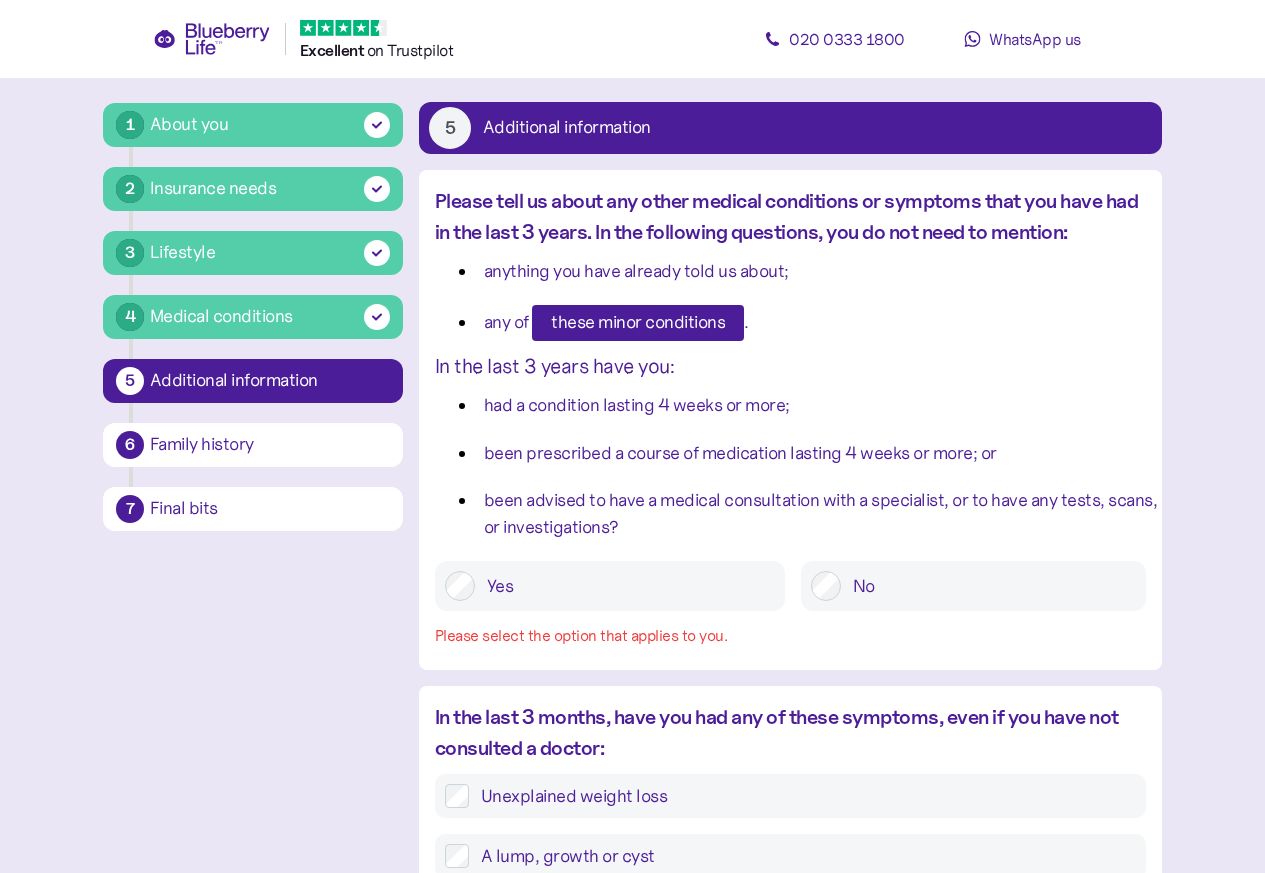scroll, scrollTop: 86, scrollLeft: 0, axis: vertical 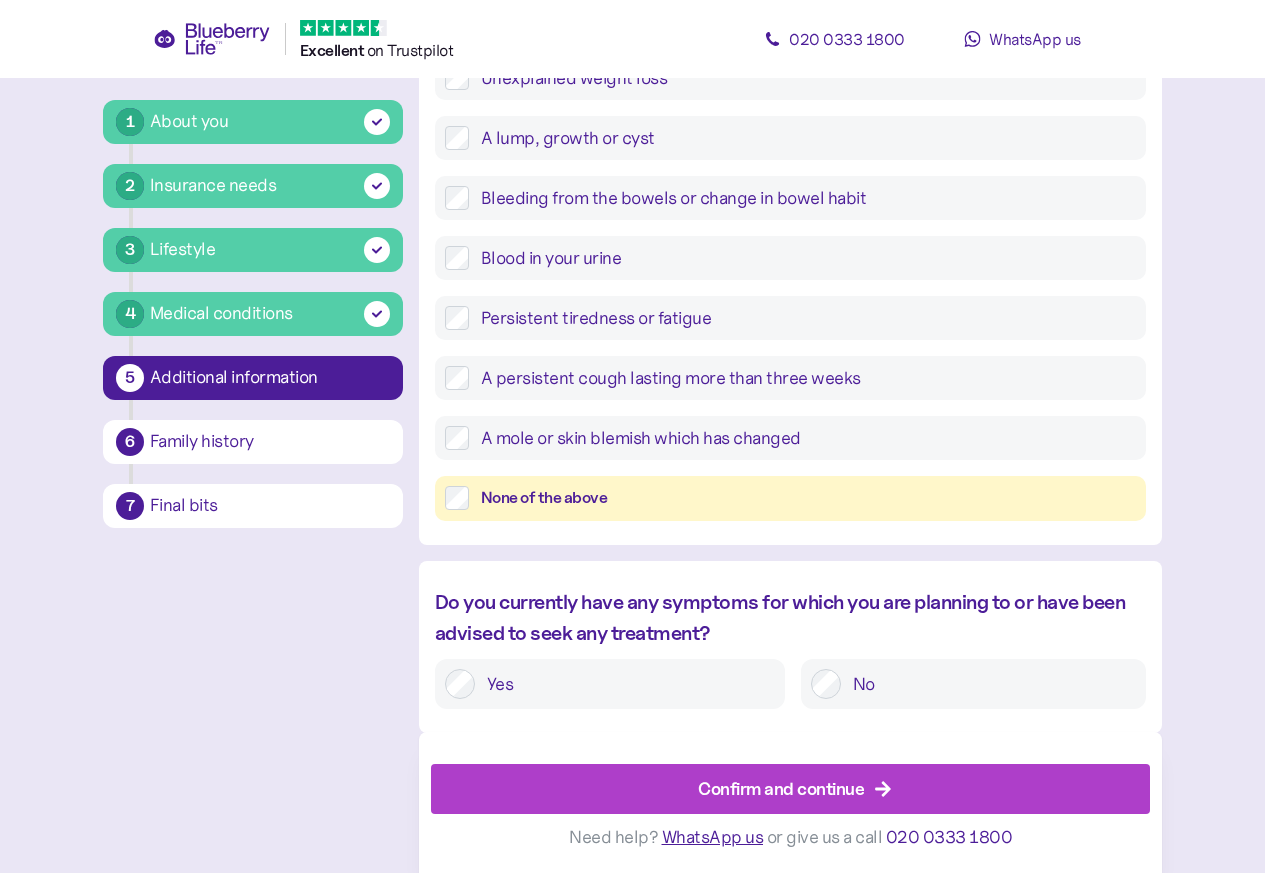 click on "Confirm and continue" at bounding box center [781, 788] 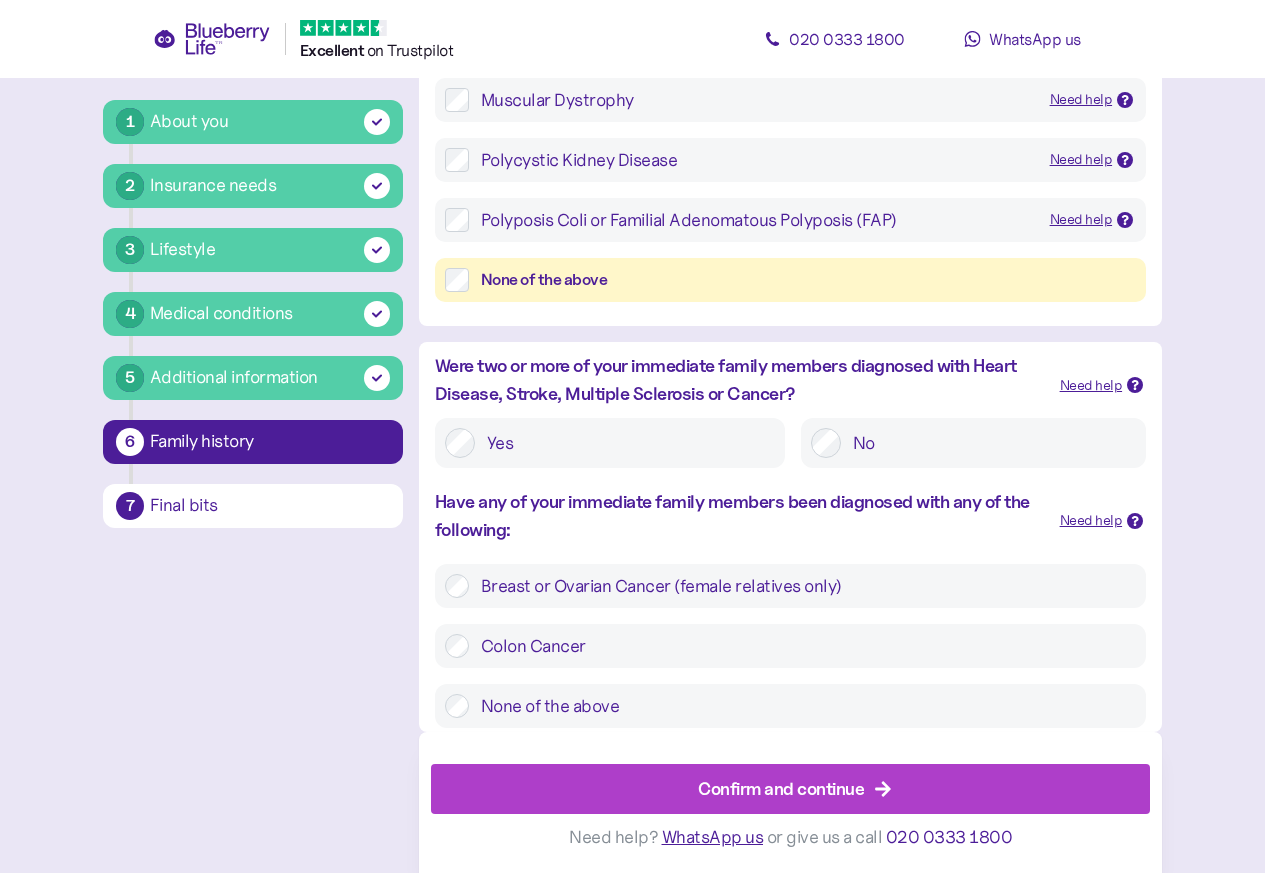 scroll, scrollTop: 37, scrollLeft: 0, axis: vertical 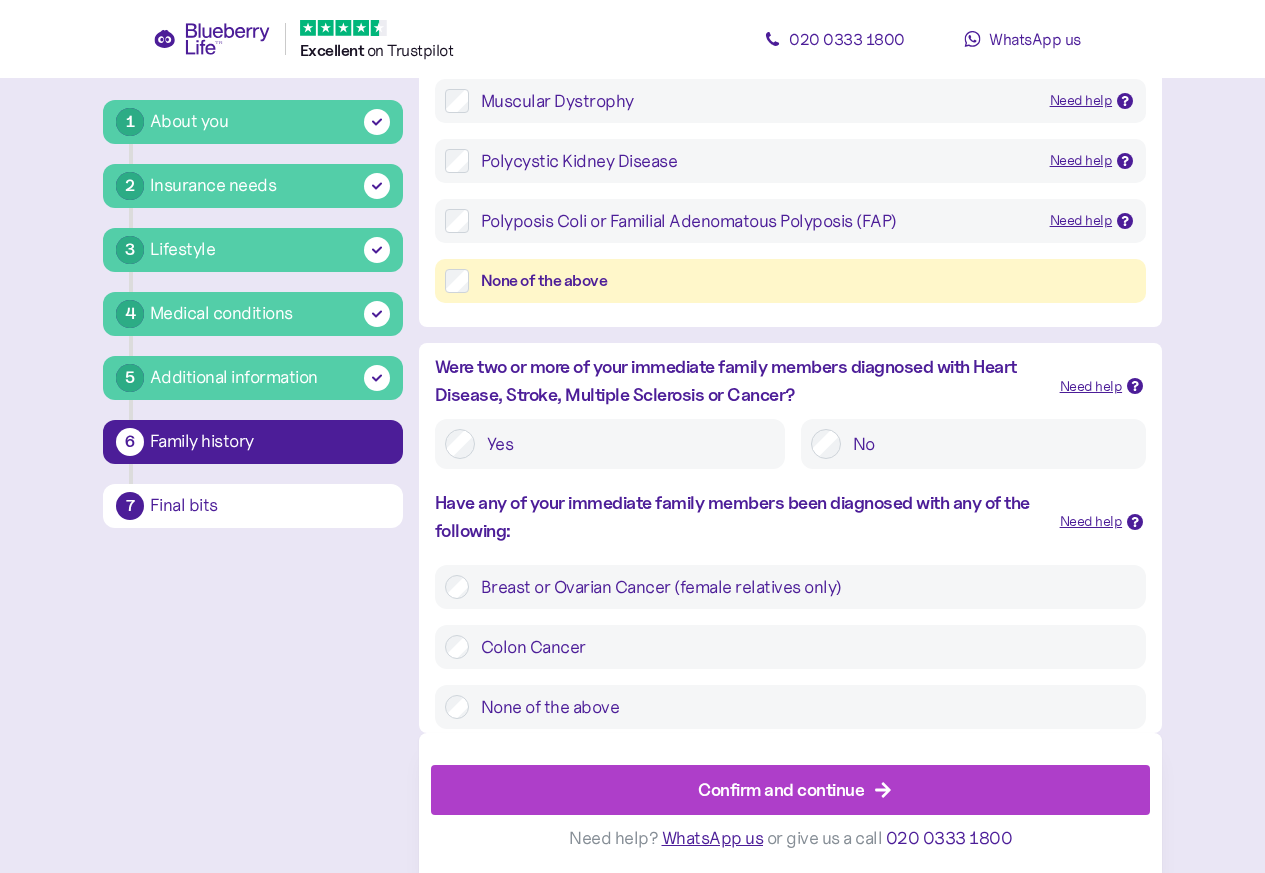 click at bounding box center [826, 444] 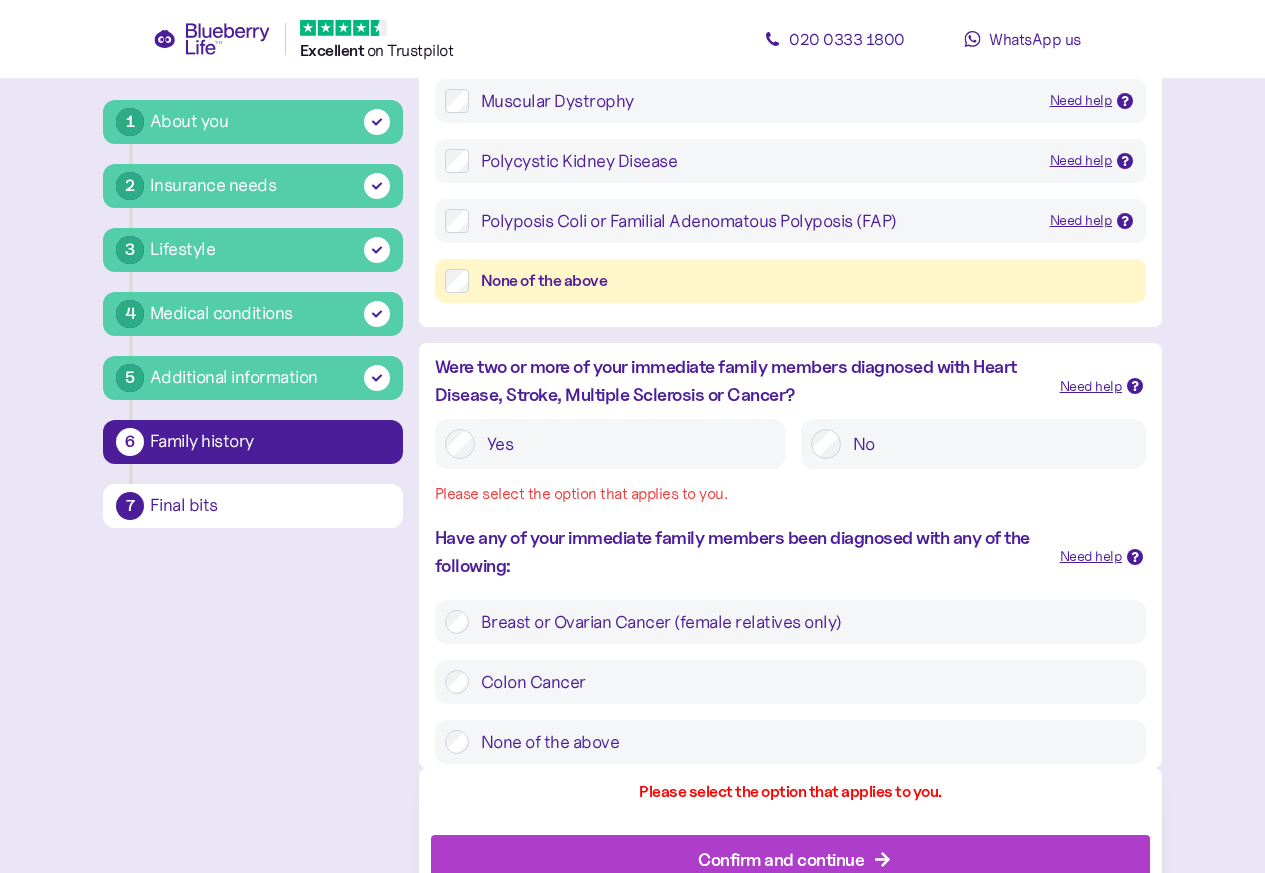 click on "No" at bounding box center (988, 444) 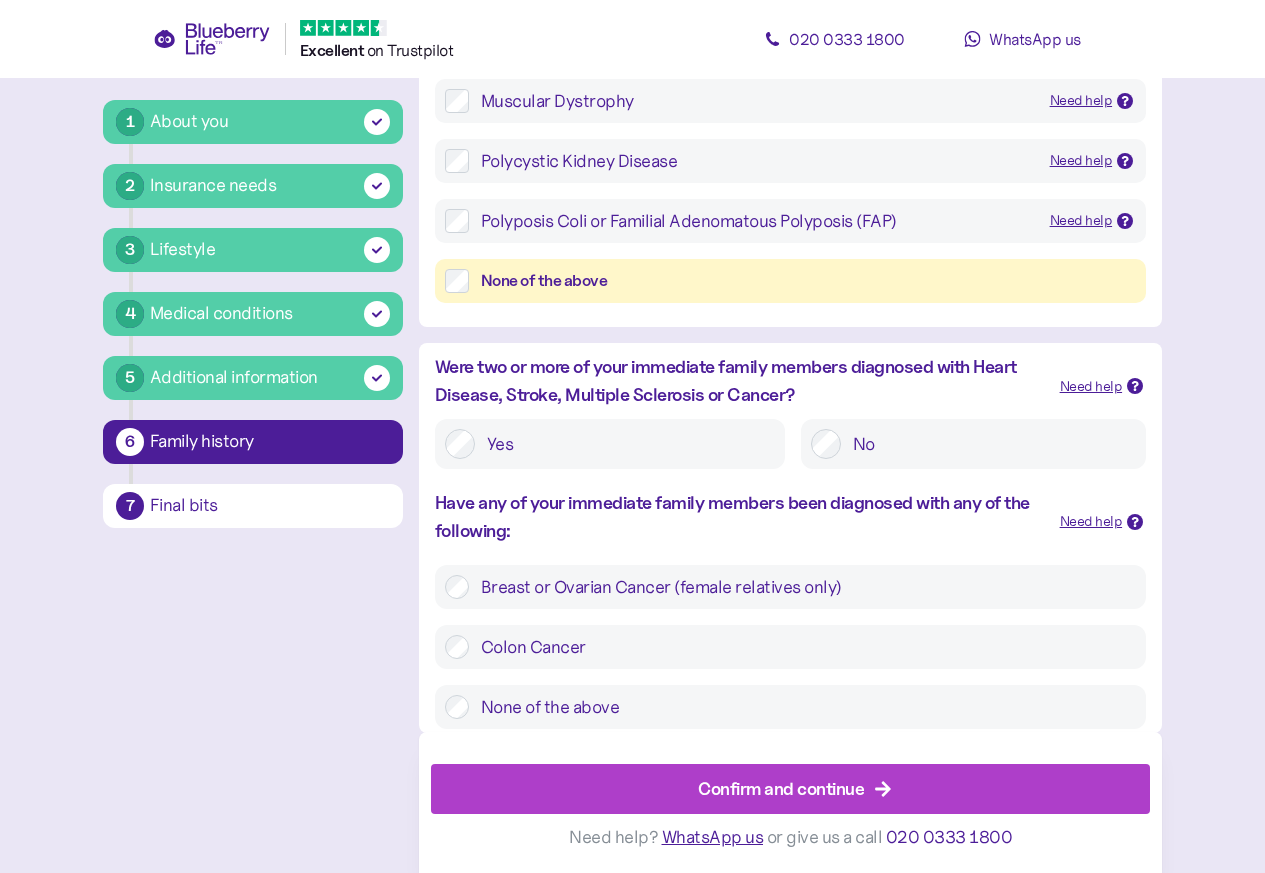 click on "Confirm and continue" at bounding box center [781, 788] 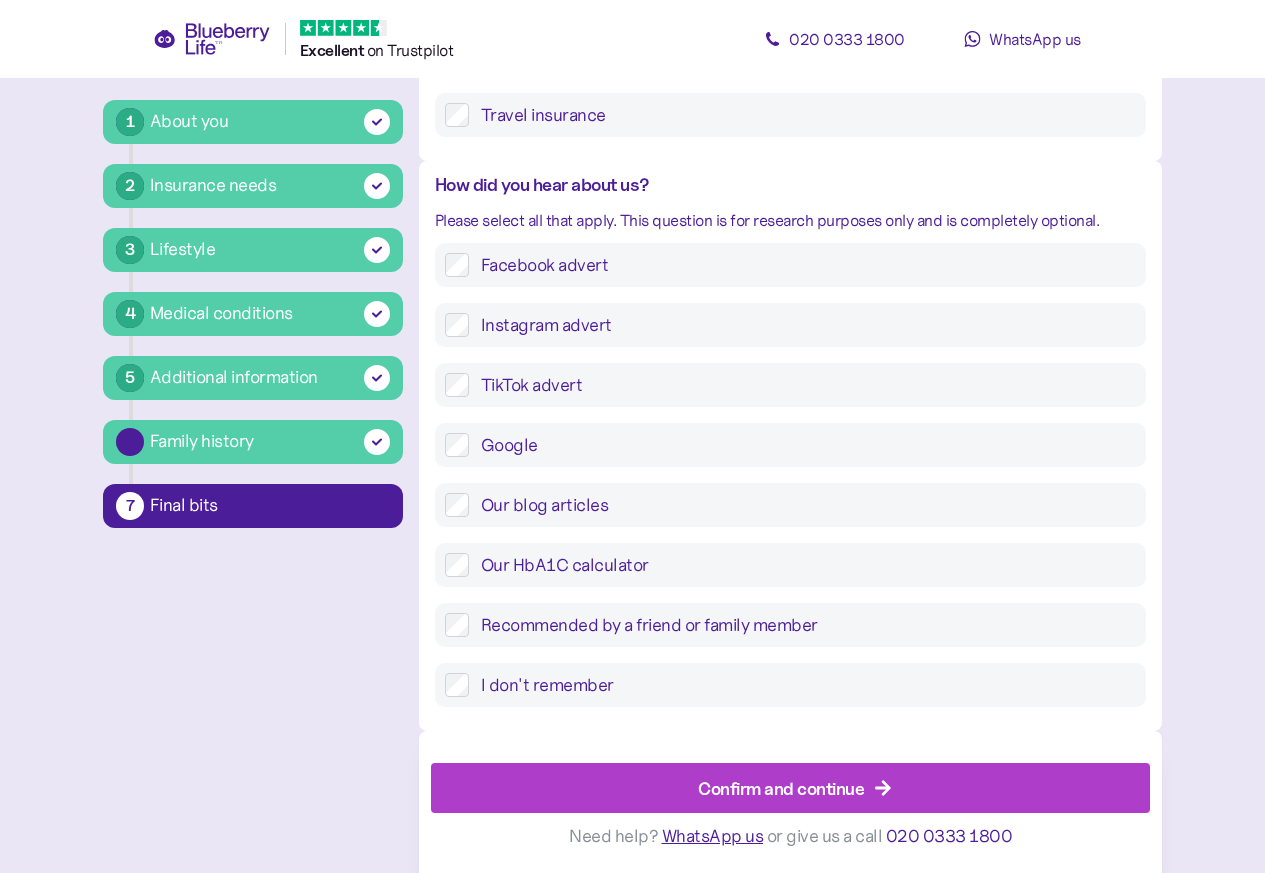 scroll, scrollTop: 37, scrollLeft: 0, axis: vertical 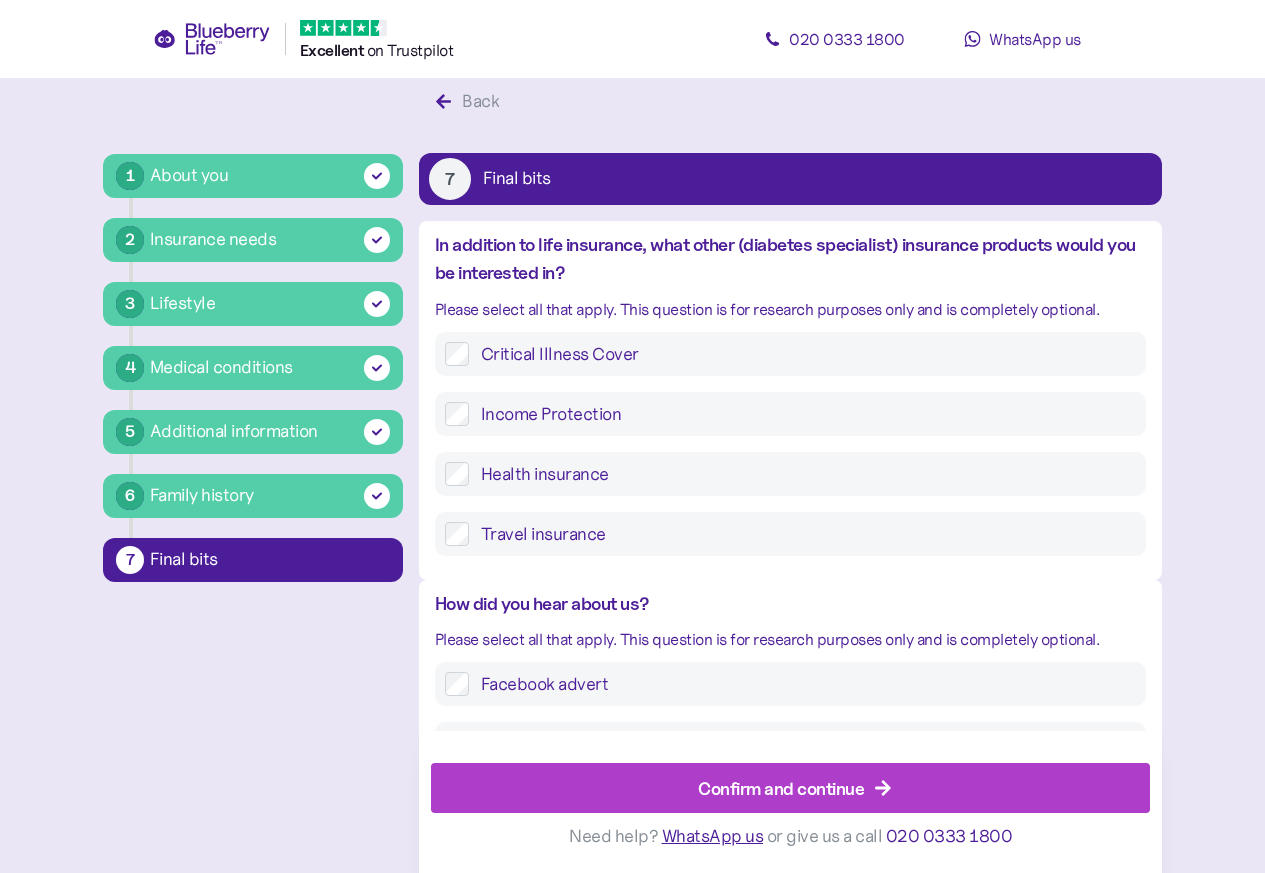 click on "Confirm and continue" at bounding box center [781, 788] 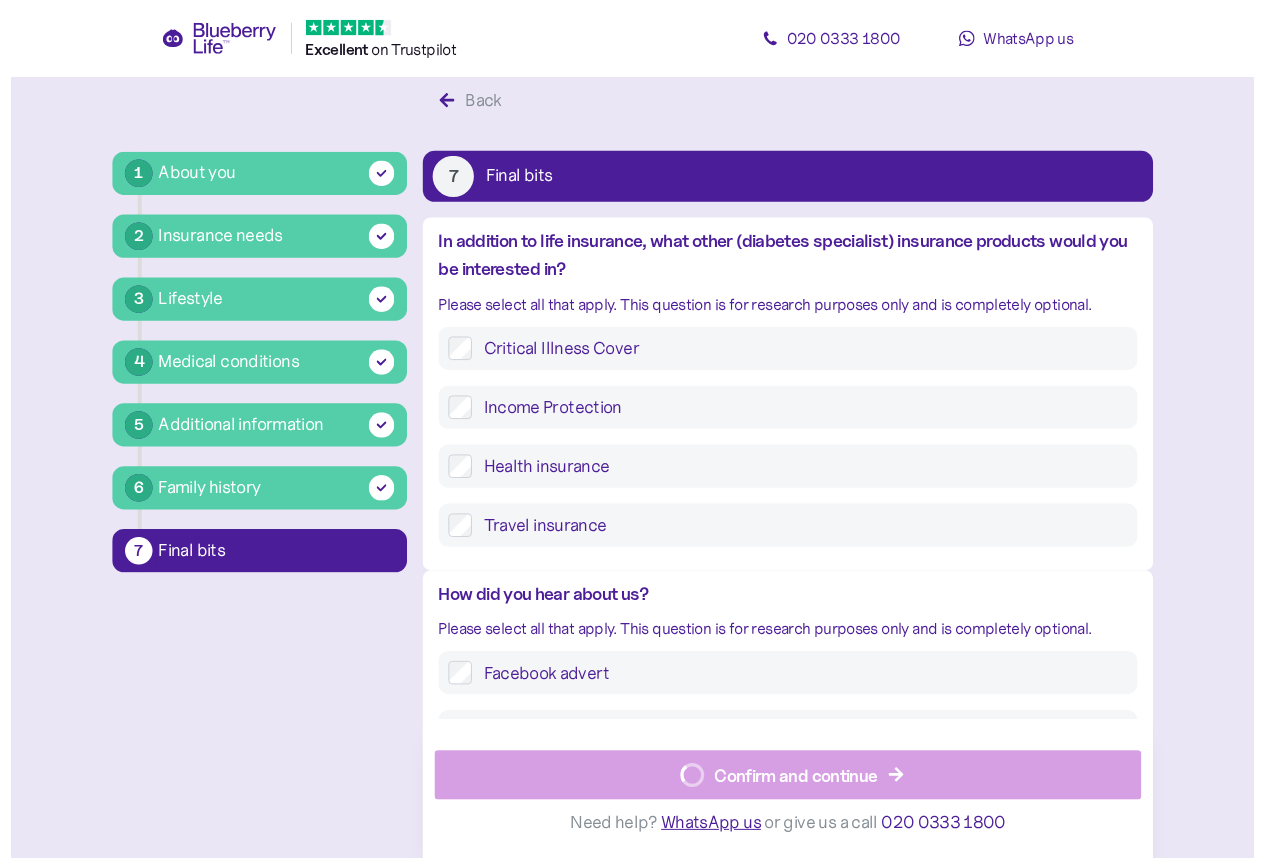 scroll, scrollTop: 0, scrollLeft: 0, axis: both 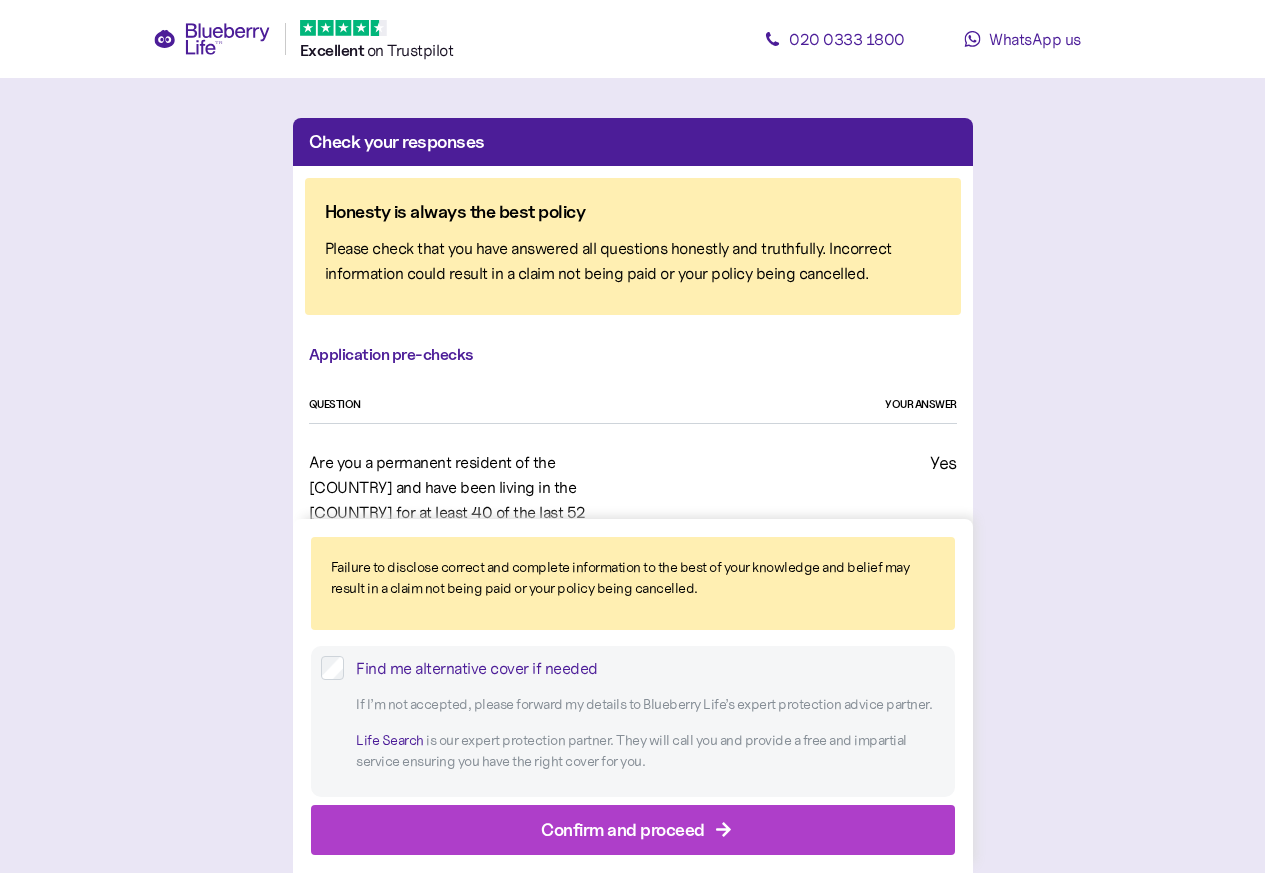 click on "Confirm and proceed" at bounding box center (623, 829) 